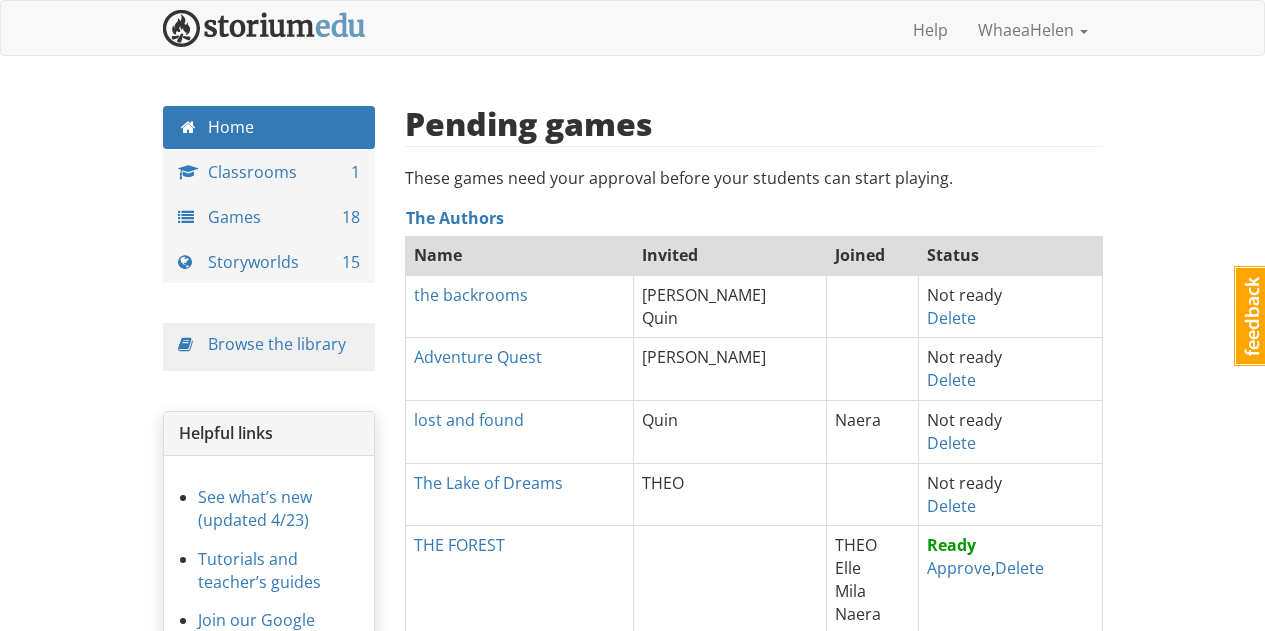 scroll, scrollTop: 0, scrollLeft: 0, axis: both 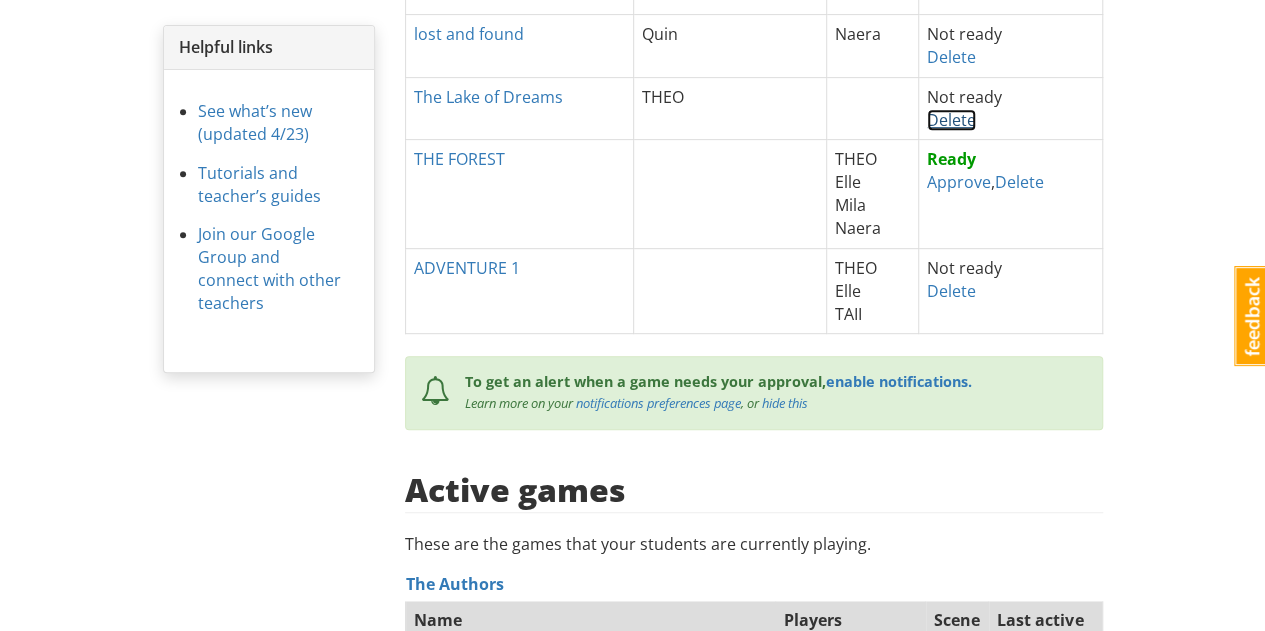 click on "Delete" at bounding box center (951, 120) 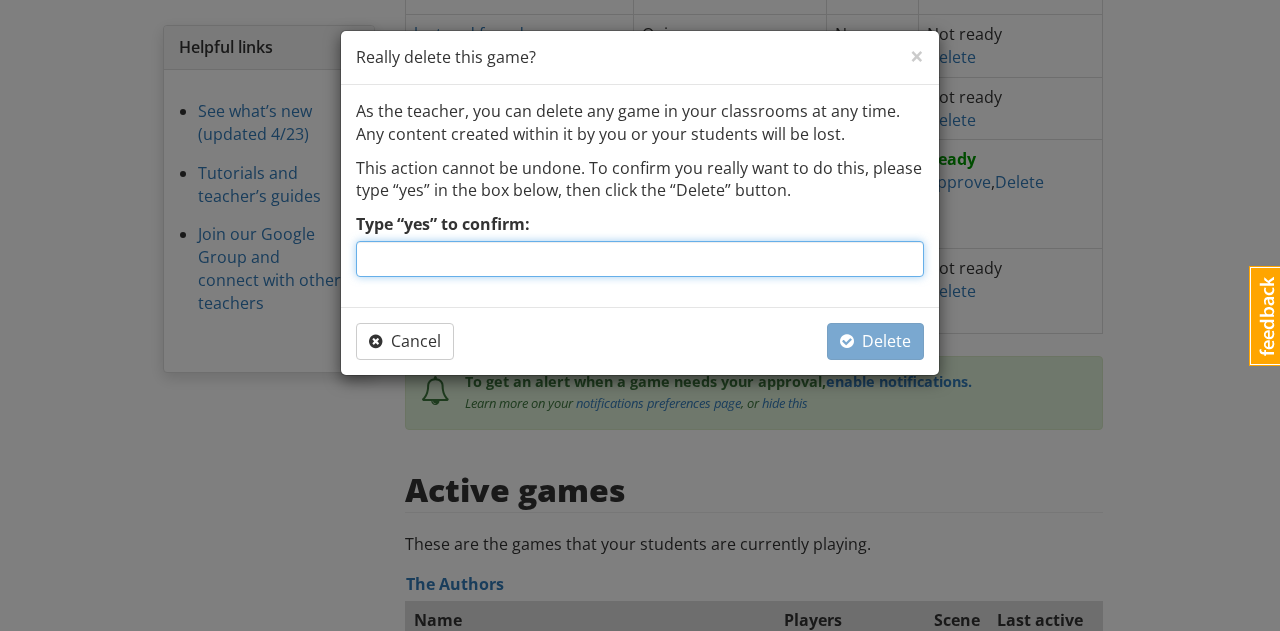 click on "Type “yes” to confirm:" at bounding box center (640, 259) 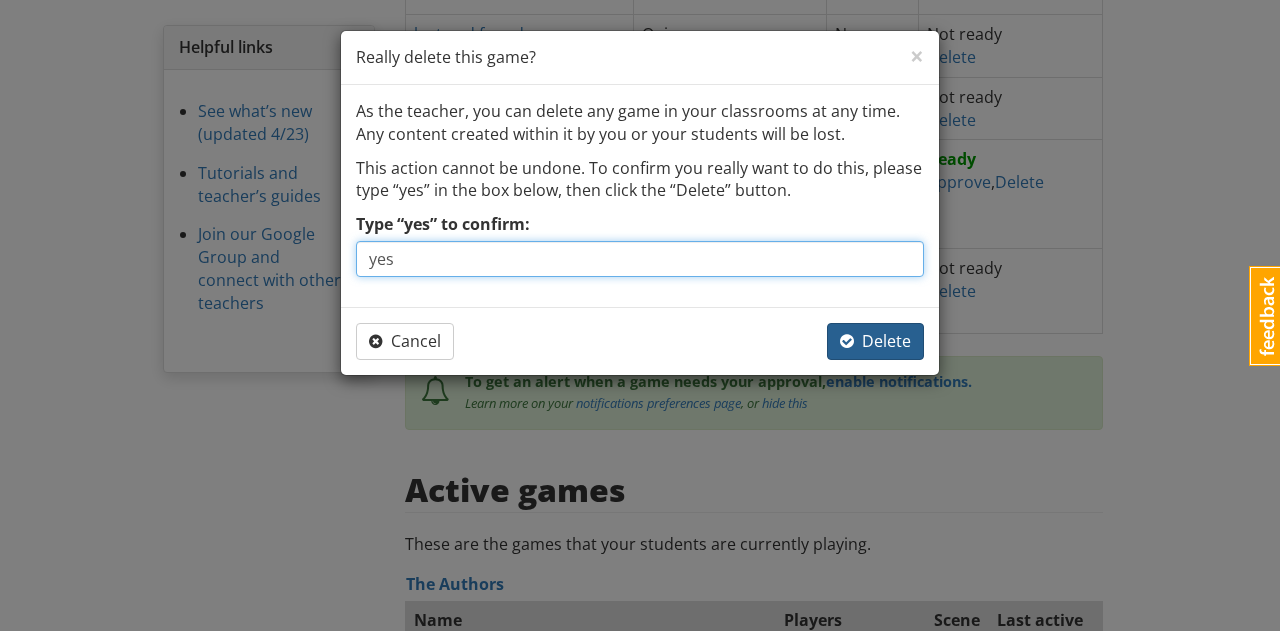 type on "yes" 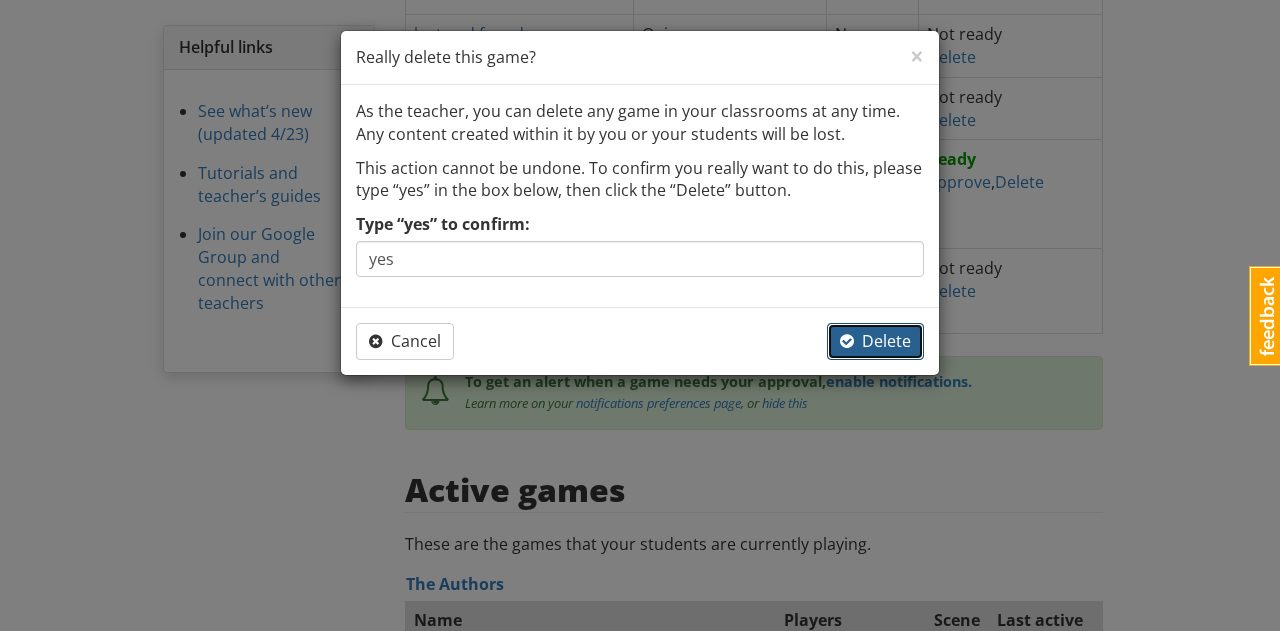 click on "Delete" at bounding box center (875, 341) 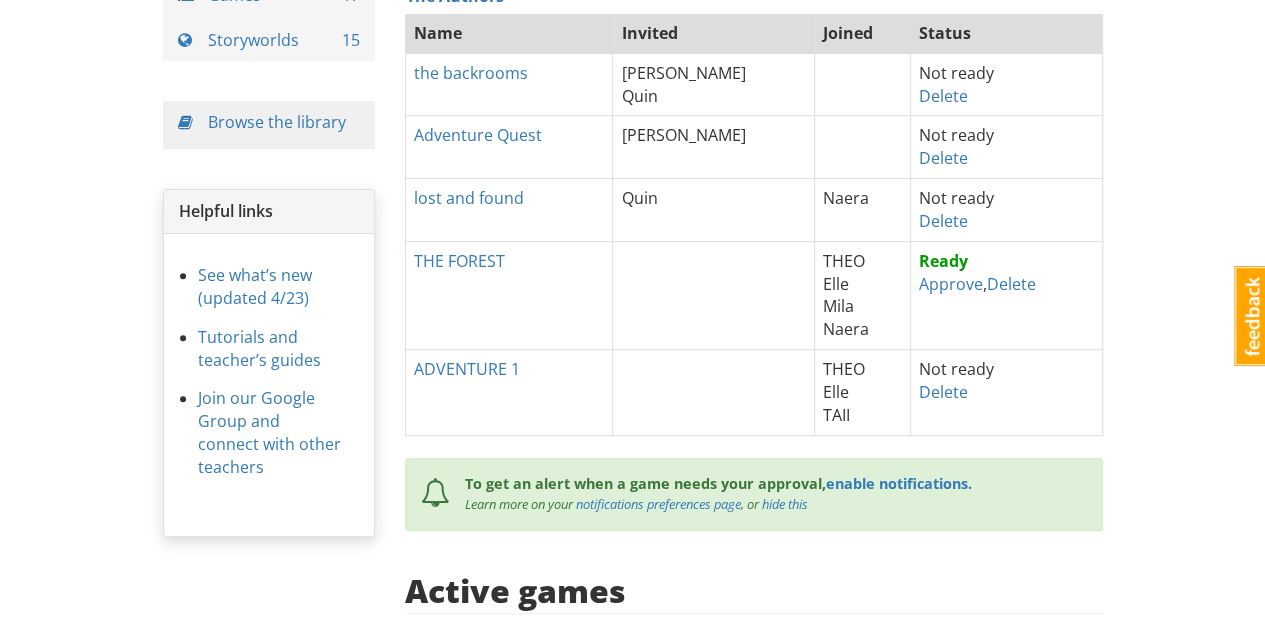 scroll, scrollTop: 188, scrollLeft: 0, axis: vertical 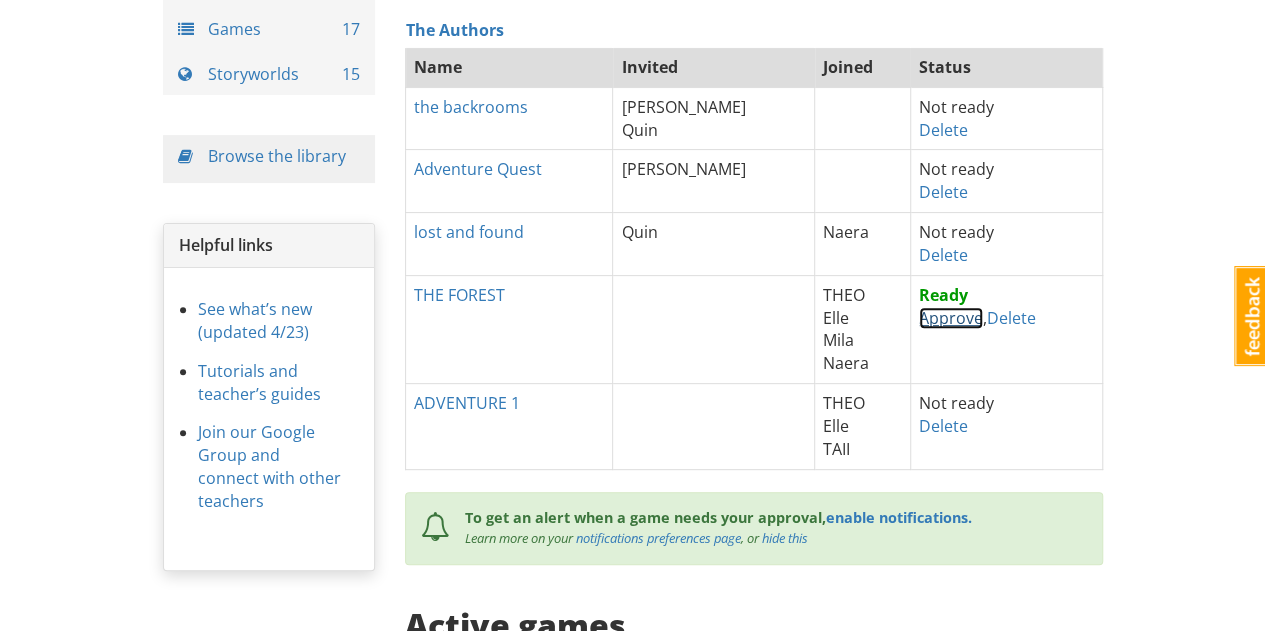 click on "Approve" at bounding box center (951, 318) 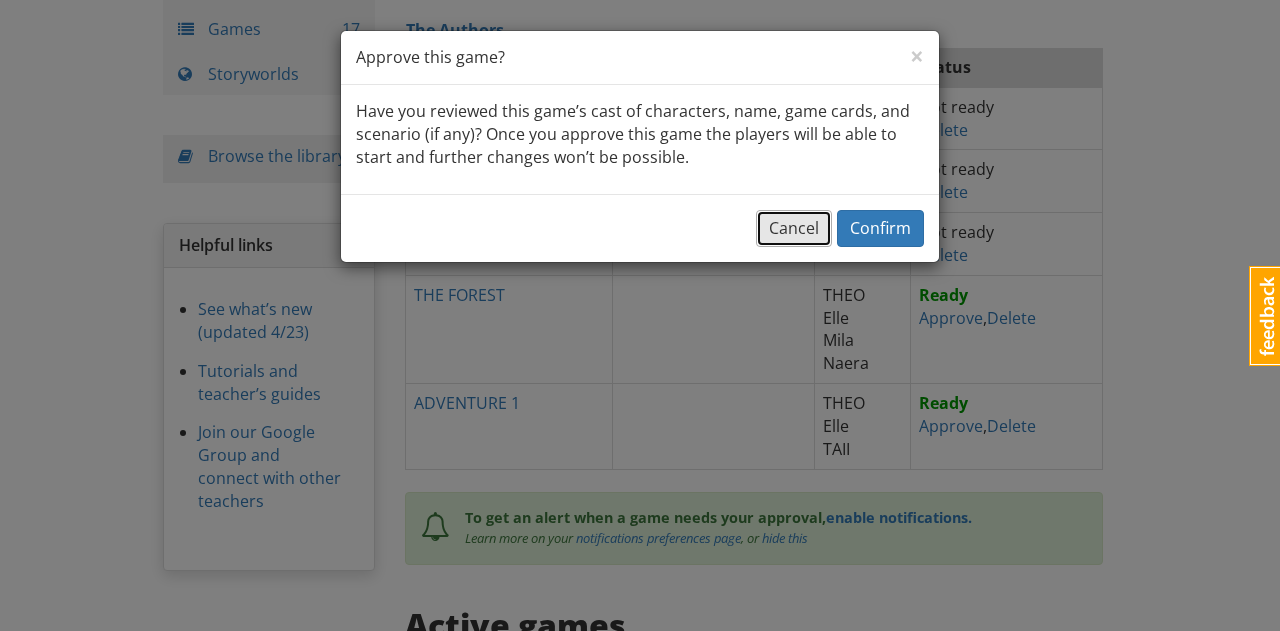 click on "Cancel" at bounding box center [794, 228] 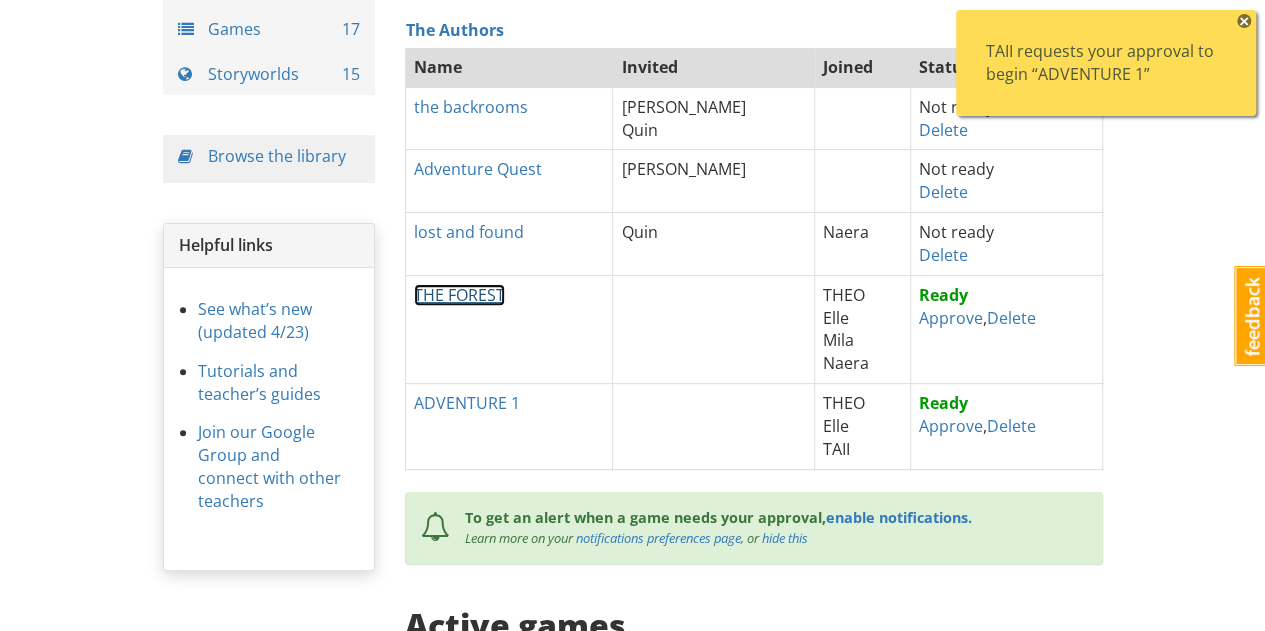 click on "THE FOREST" at bounding box center (459, 295) 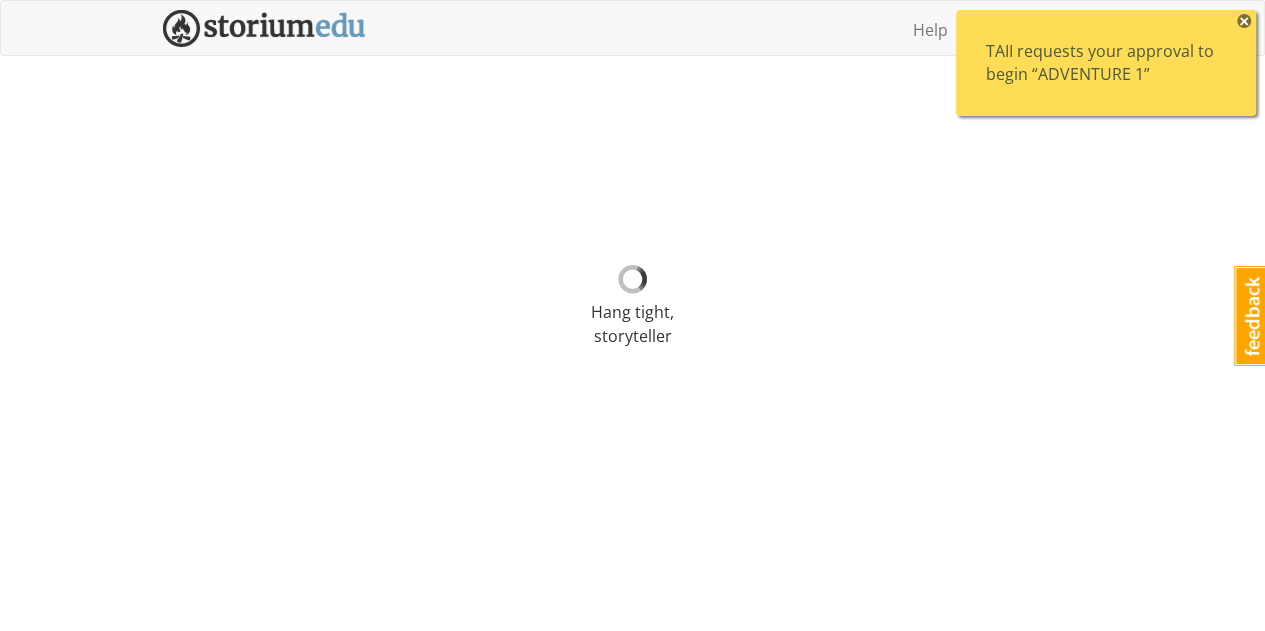 scroll, scrollTop: 0, scrollLeft: 0, axis: both 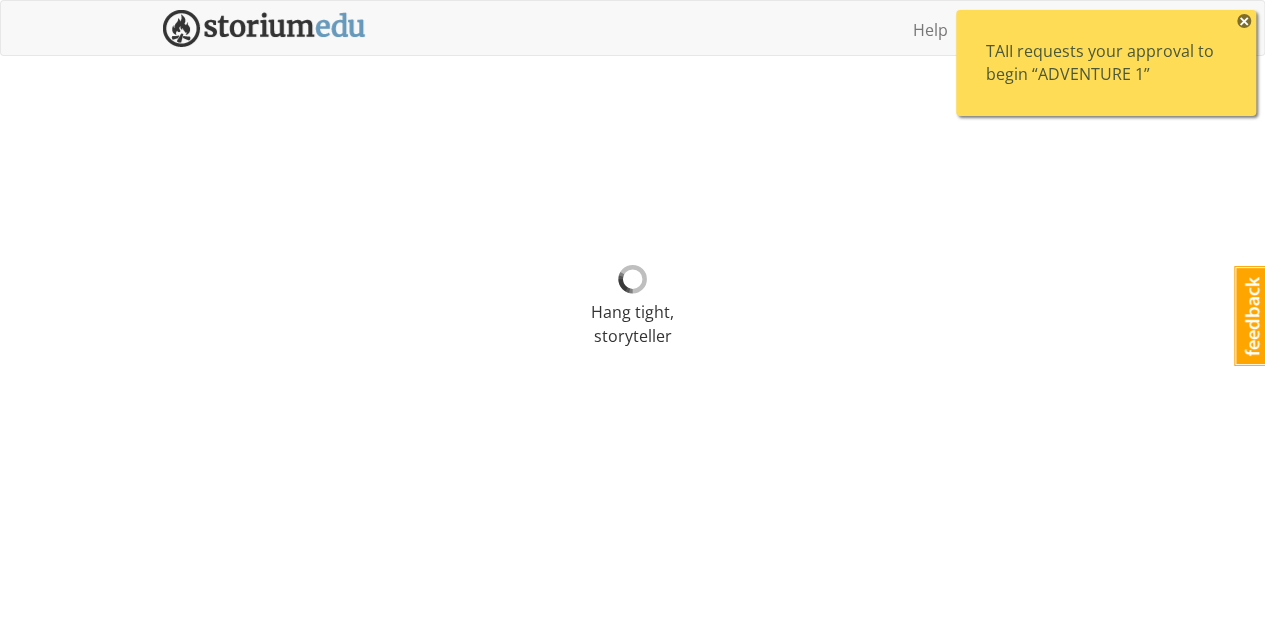 select on "hx70fv" 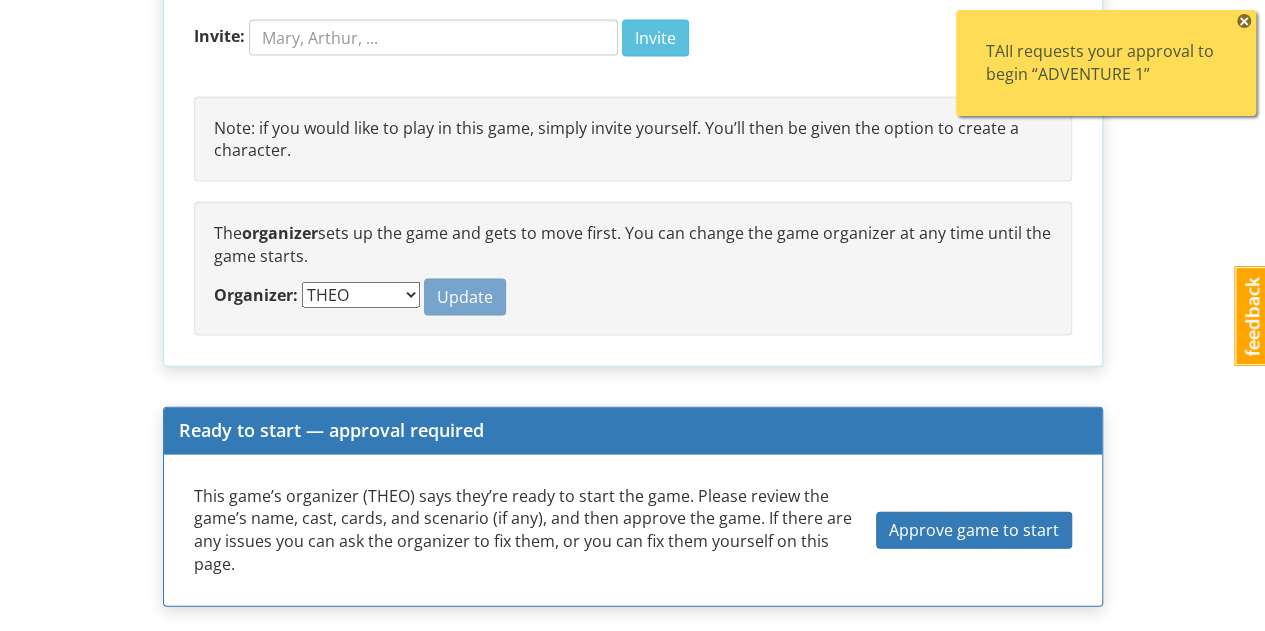 scroll, scrollTop: 2020, scrollLeft: 0, axis: vertical 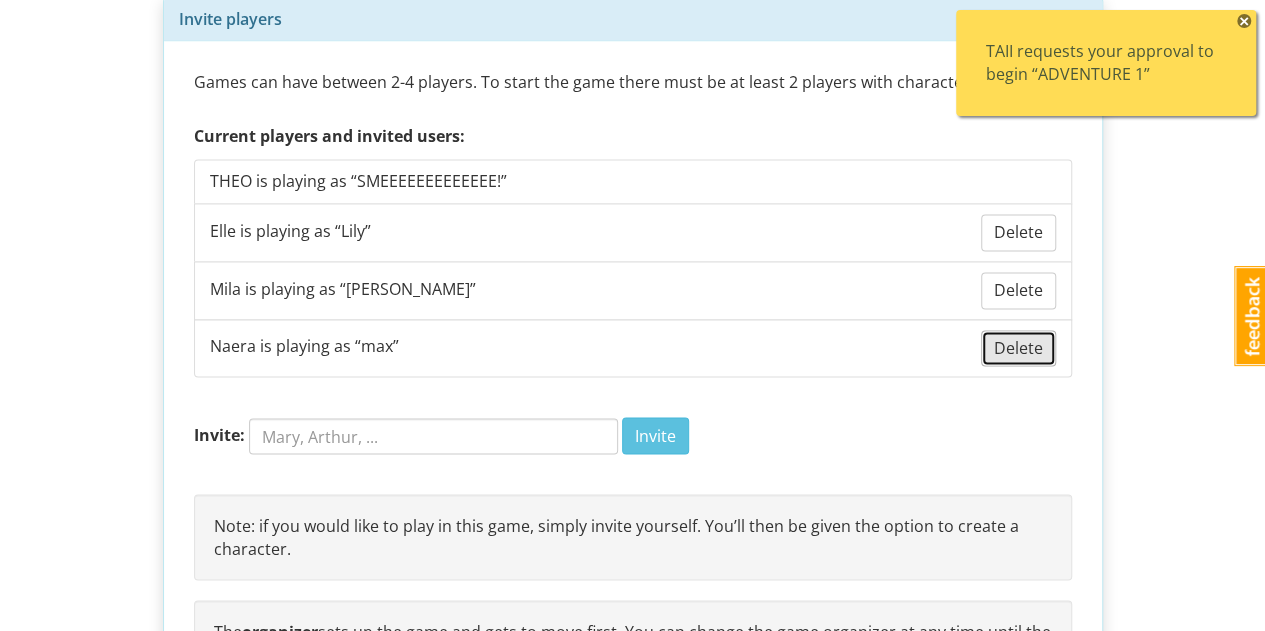 click on "Delete" at bounding box center [1018, 348] 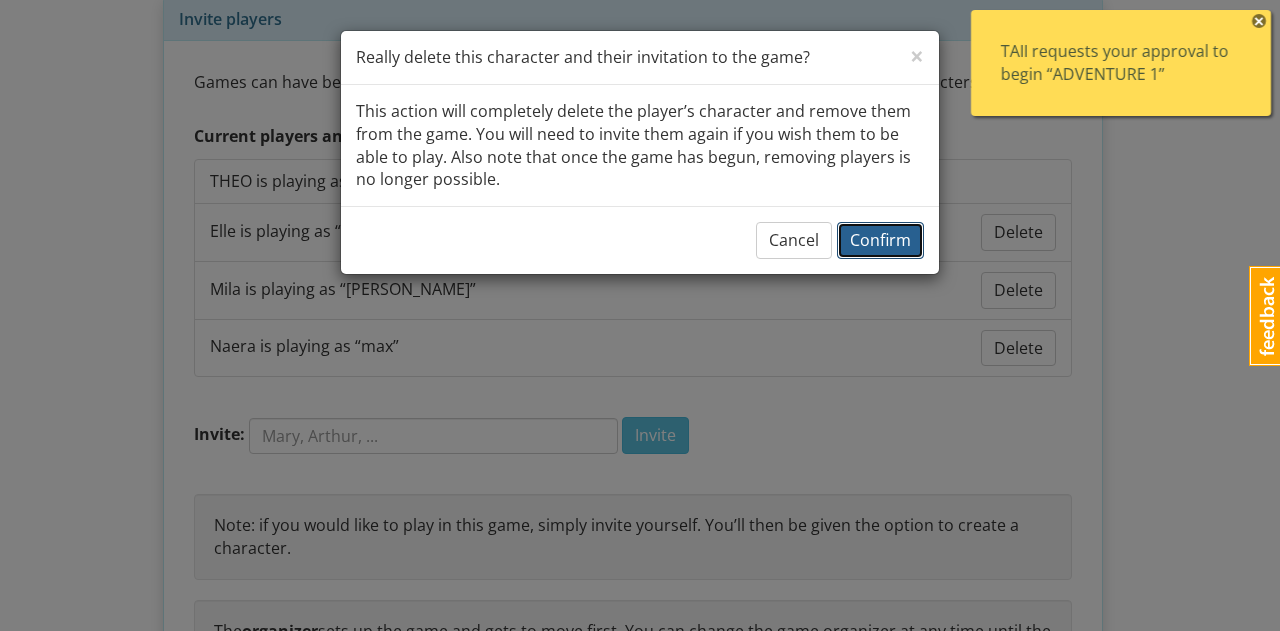 click on "Confirm" at bounding box center [880, 240] 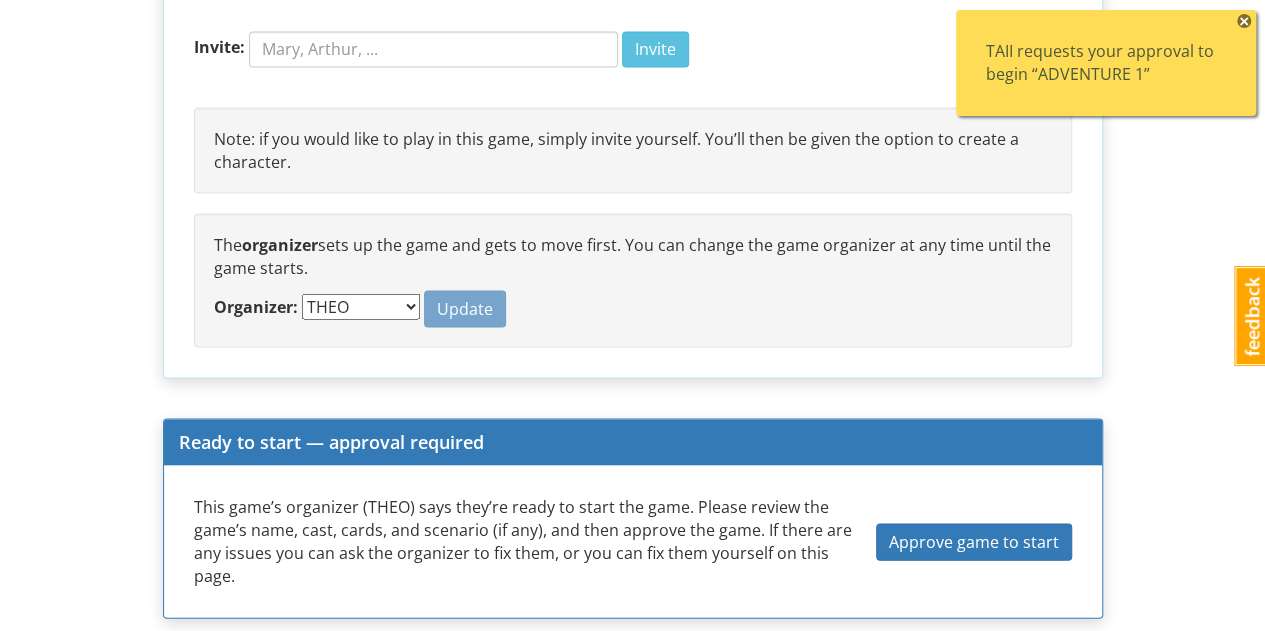 scroll, scrollTop: 1846, scrollLeft: 0, axis: vertical 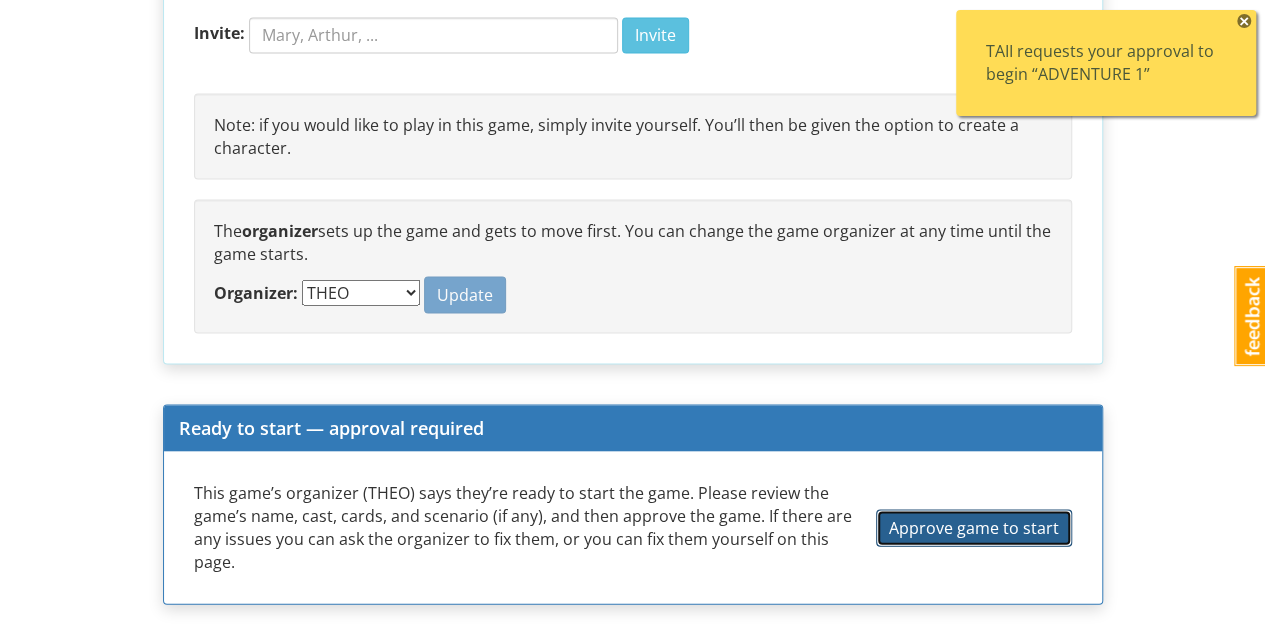 click on "Approve game to start" at bounding box center [974, 527] 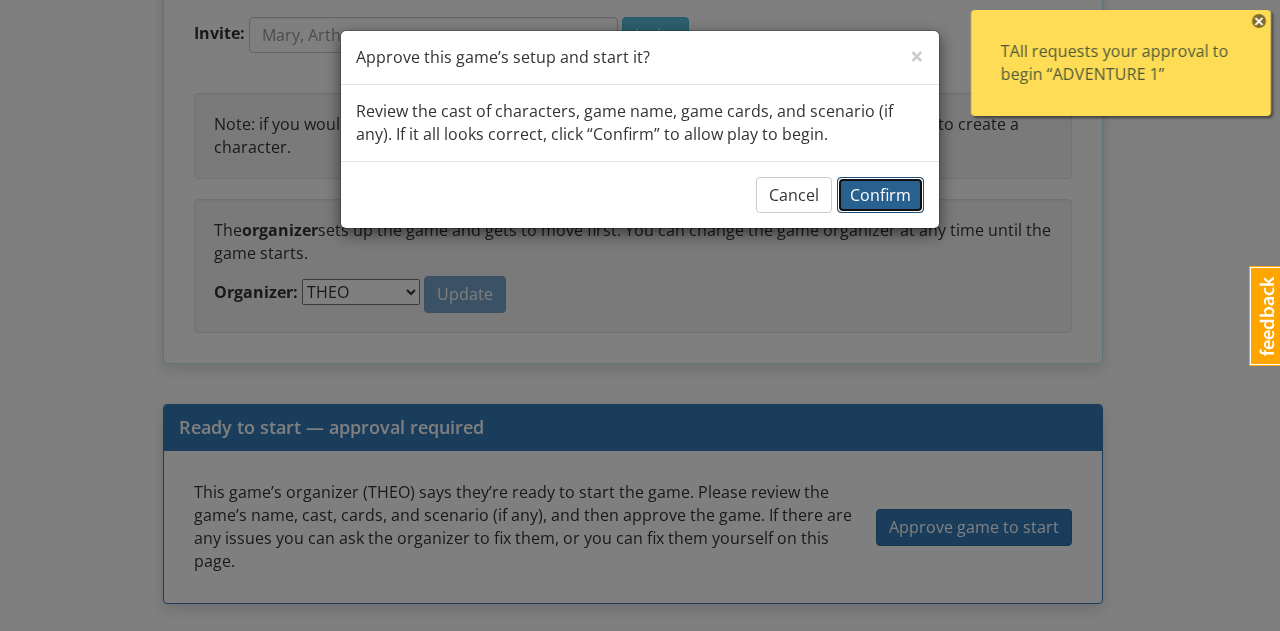click on "Confirm" at bounding box center (880, 195) 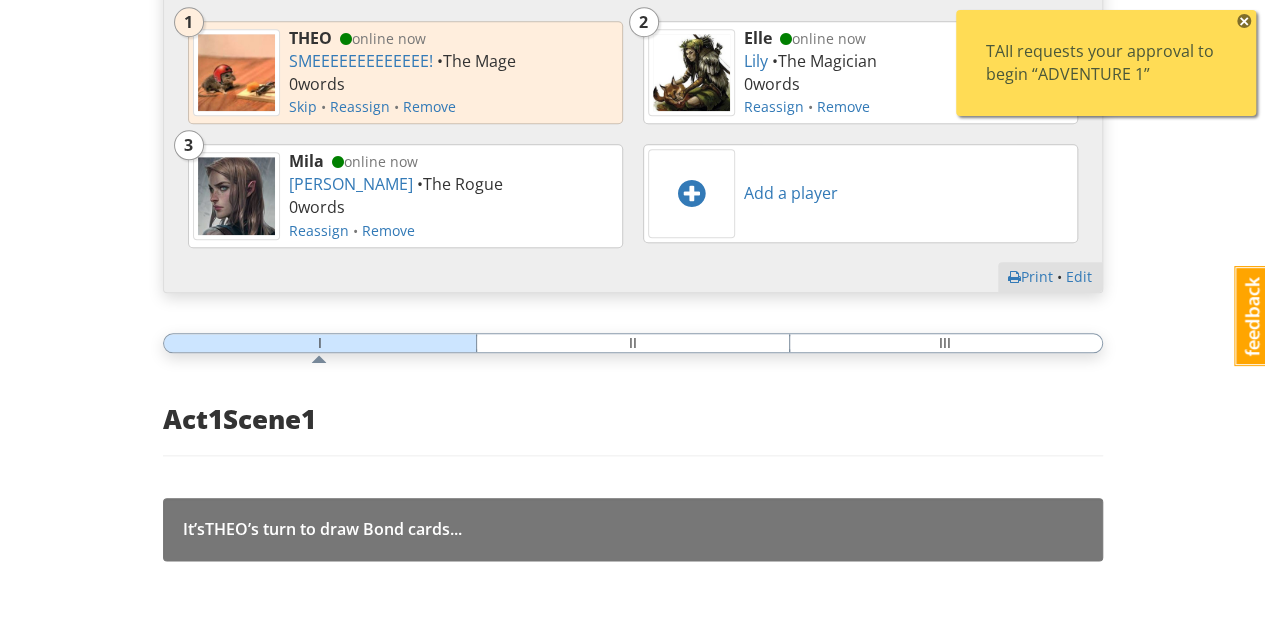 scroll, scrollTop: 873, scrollLeft: 0, axis: vertical 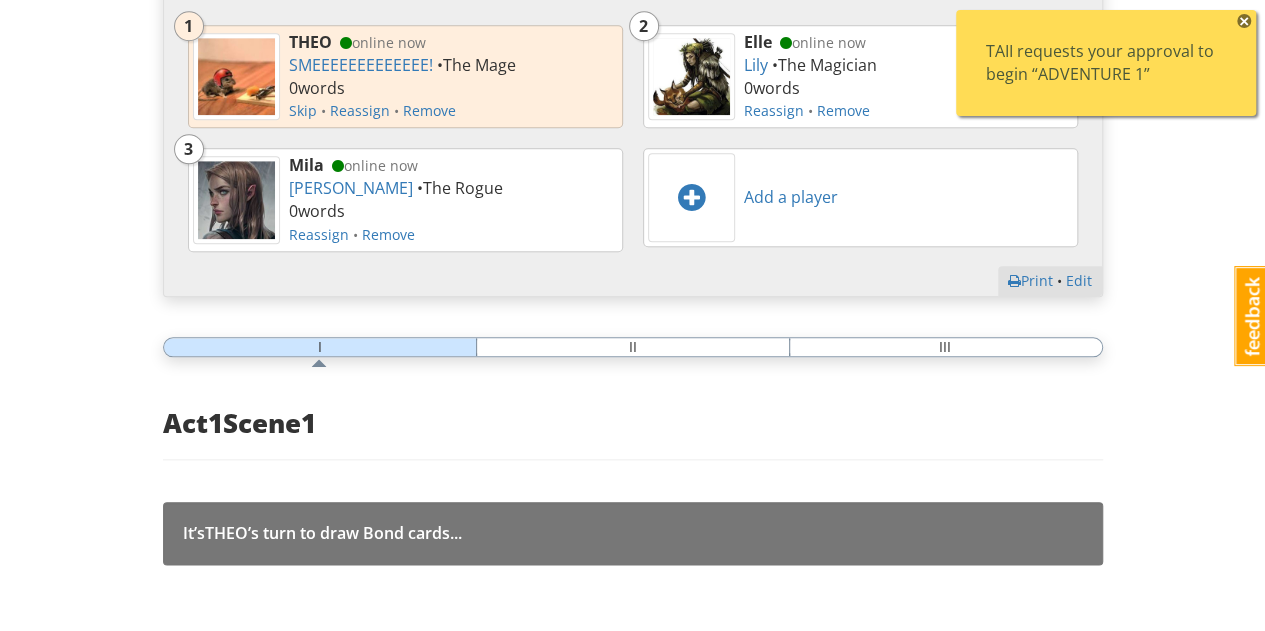 click on "TAII requests your approval to begin “ADVENTURE 1”" at bounding box center [1106, 63] 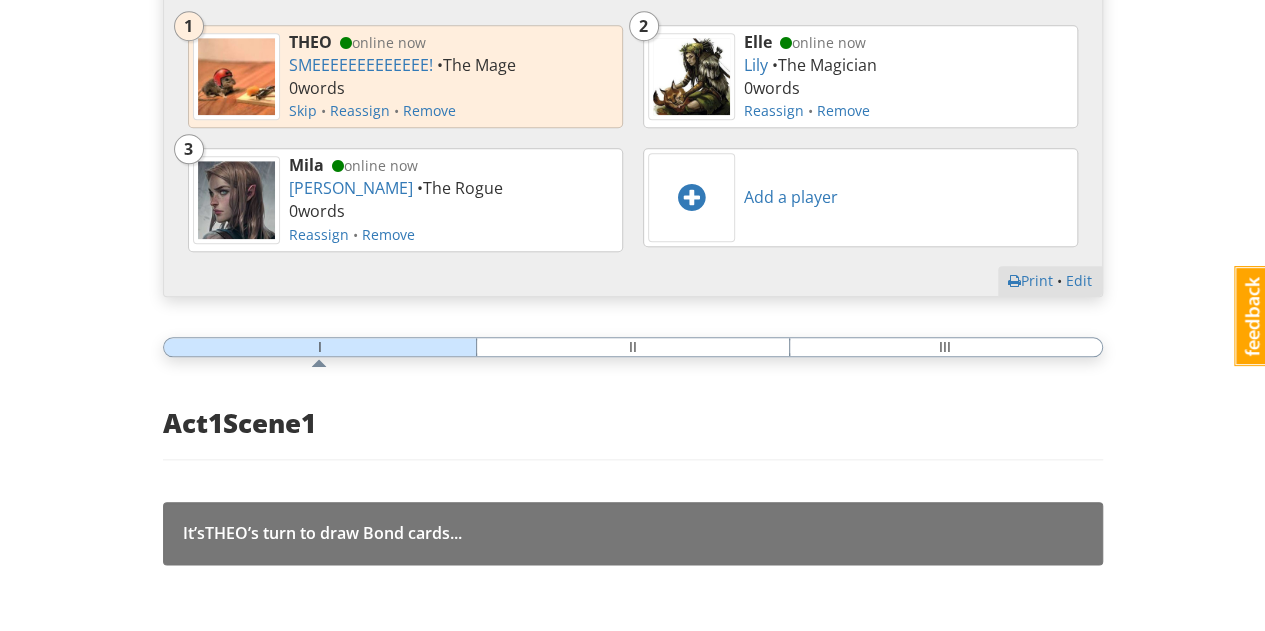 scroll, scrollTop: 1372, scrollLeft: 0, axis: vertical 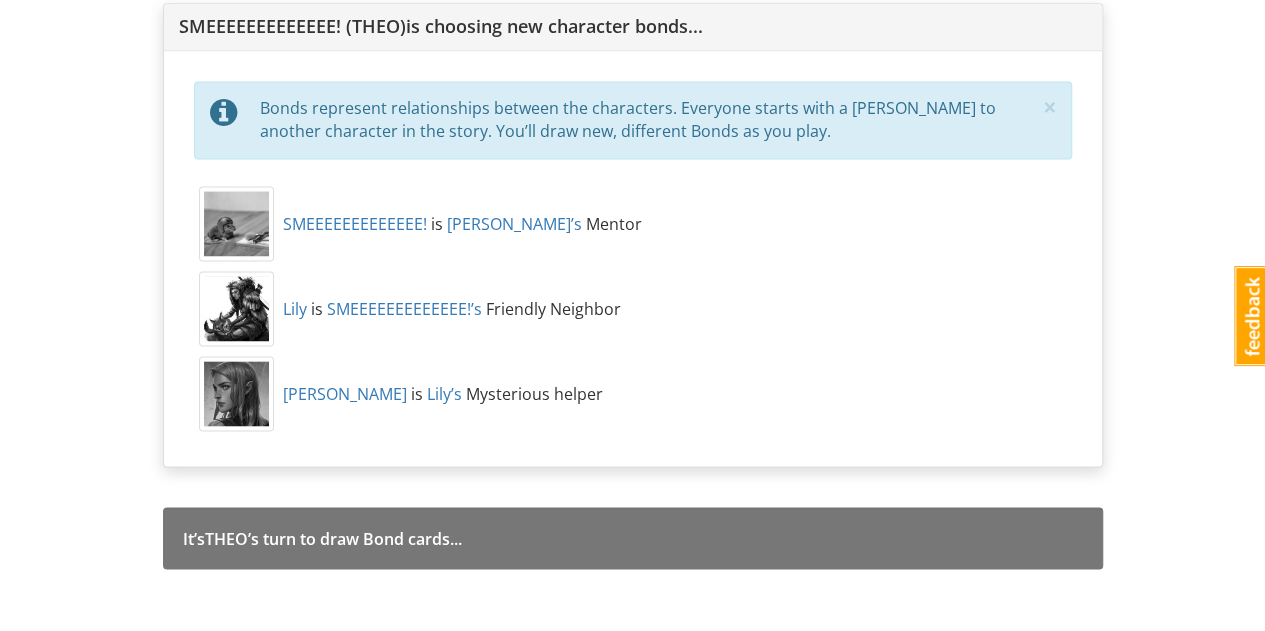 click on "whaeahelen WhaeaHelen 1 Toggle navigation Help WhaeaHelen   Profile Notifications Log out THE FOREST  A  short  story started by   [PERSON_NAME]   using the   Fantasy Adventure   storyworld. Setting Setting It's unsafe outside the kingdom walls Tone Tone In this playful story... Beginning Beginning ...Your ruler has vanished without a trace... Ending Ending ...and new friends become family. Current players: 1 THEO    online now SMEEEEEEEEEEEEE!   •  The Mage 0  word s Skip   •   Reassign   •   Remove 2 Elle    online now Lily   •  The Magician 0  word s Reassign   •   Remove 3 Mila    online now [PERSON_NAME]   •  The Rogue 0  word s Reassign   •   Remove Add a player  Print   •   Edit I II III Act  1  Scene  1 SMEEEEEEEEEEEEE! (THEO)   is choosing new character bonds... × close tip Bonds represent relationships between the characters. Everyone starts with a [PERSON_NAME] to another character in the story. You’ll draw new, different Bonds as you play.   SMEEEEEEEEEEEEE!   is   [PERSON_NAME] ’s   Mentor   [PERSON_NAME]   is" at bounding box center (632, -367) 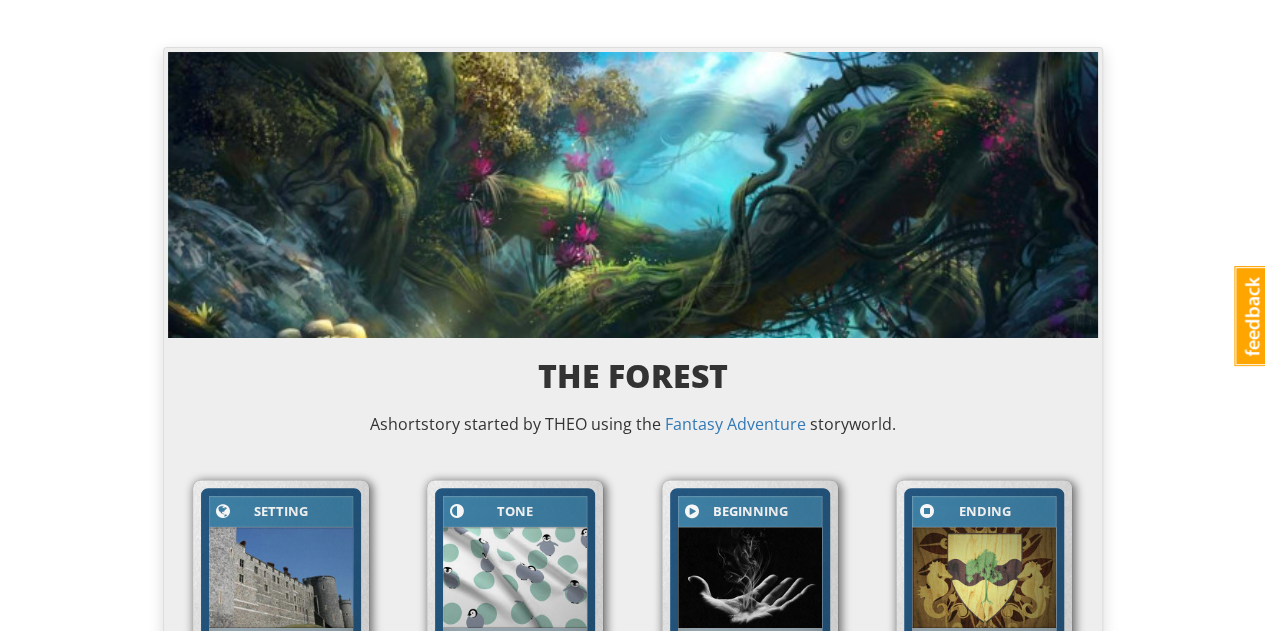 scroll, scrollTop: 0, scrollLeft: 0, axis: both 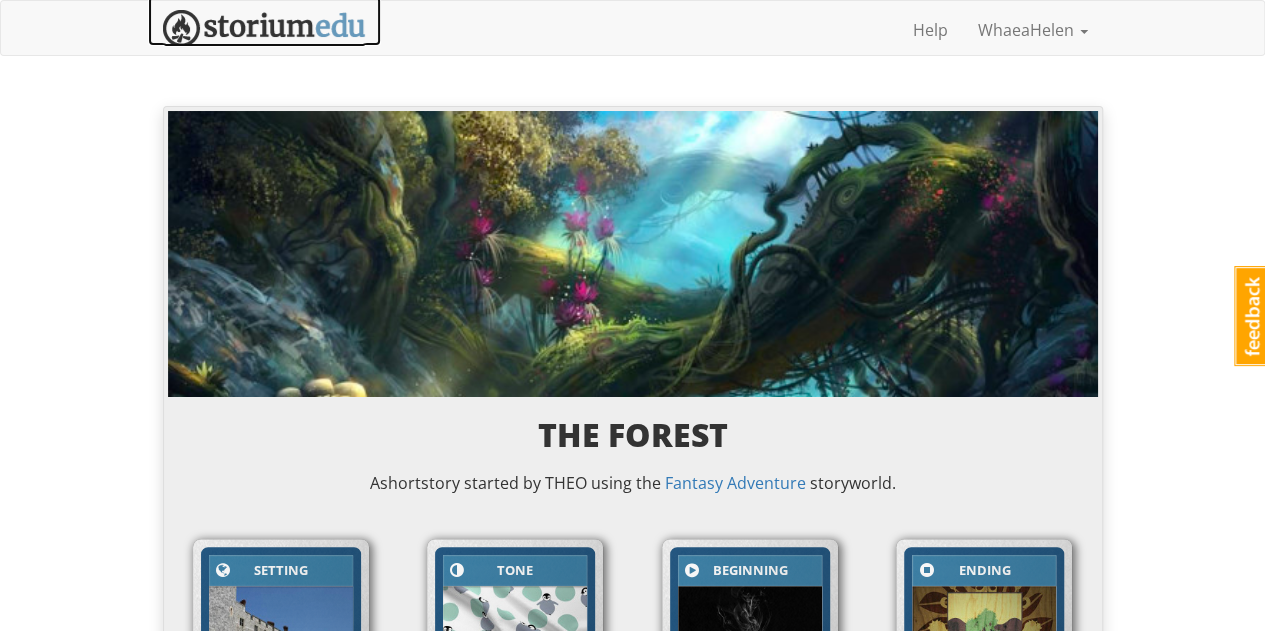 click at bounding box center (264, 28) 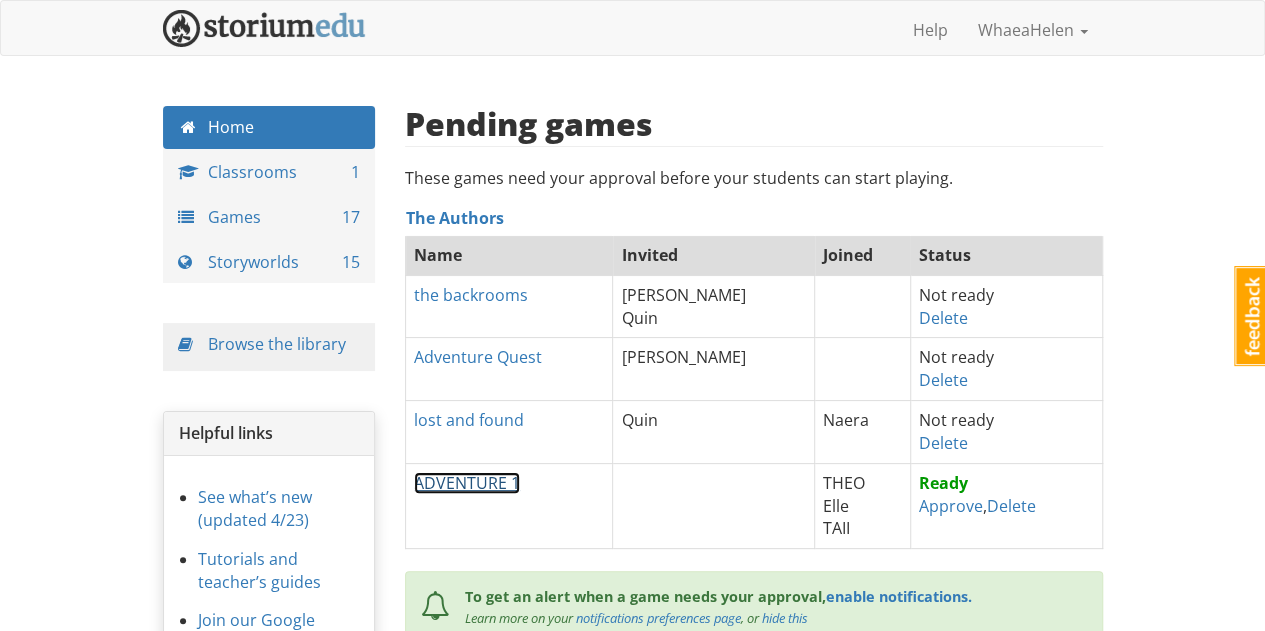 click on "ADVENTURE 1" at bounding box center [467, 483] 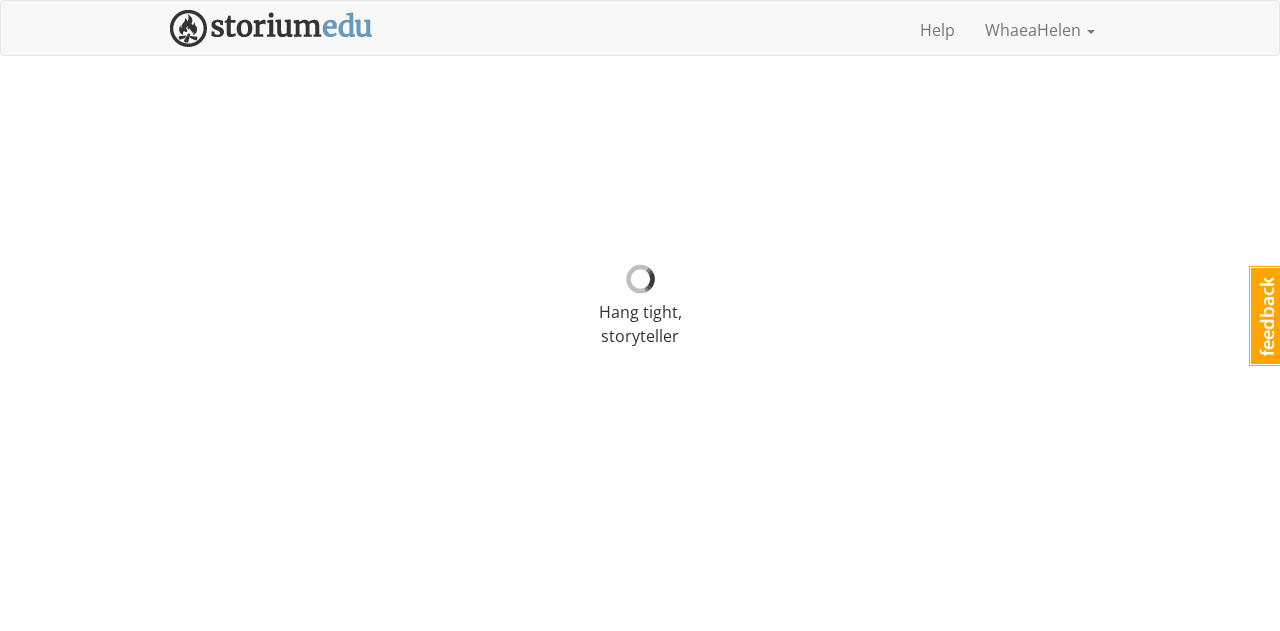 select on "z5m6cd" 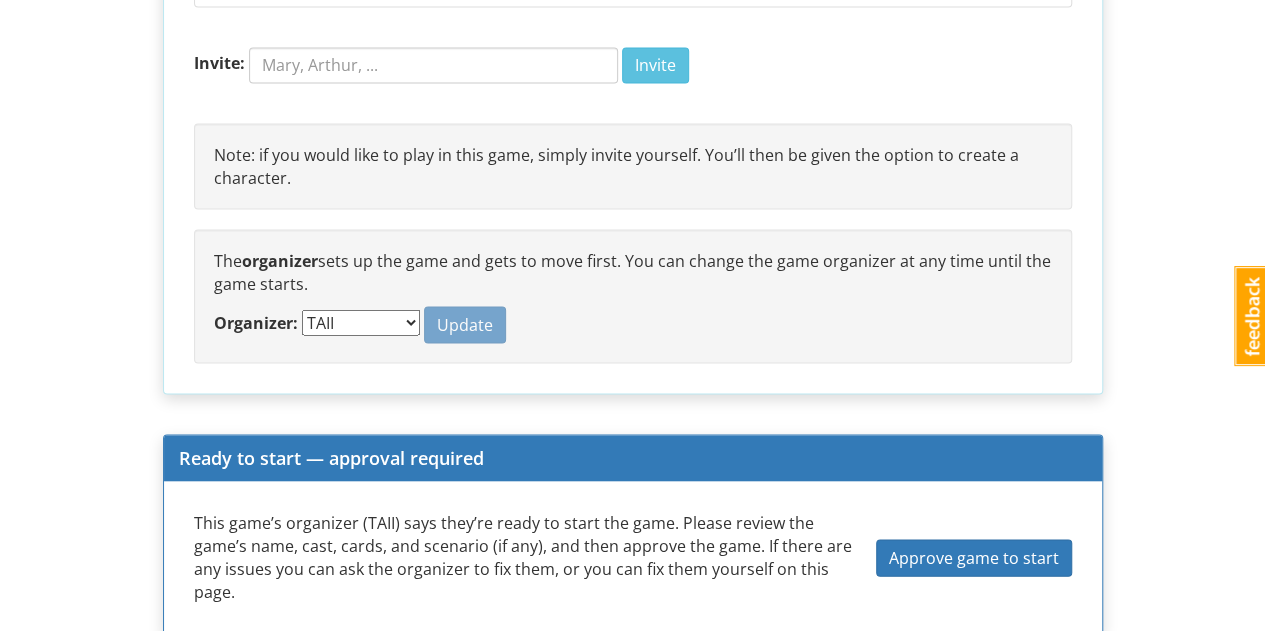 scroll, scrollTop: 1824, scrollLeft: 0, axis: vertical 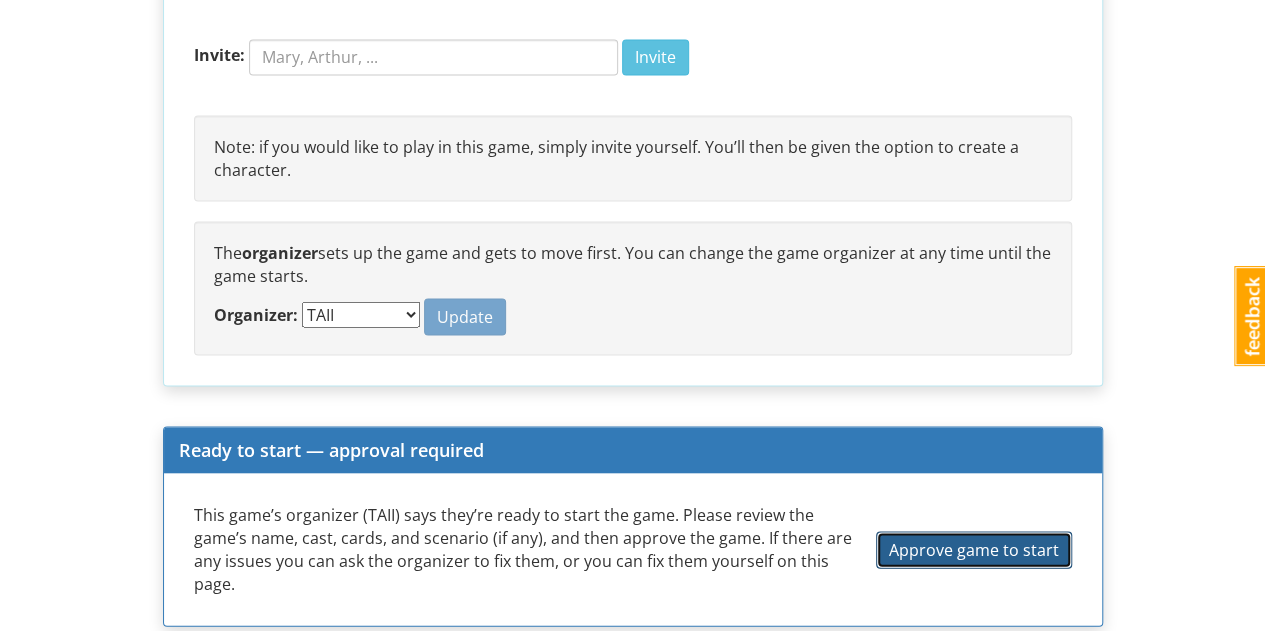 click on "Approve game to start" at bounding box center (974, 549) 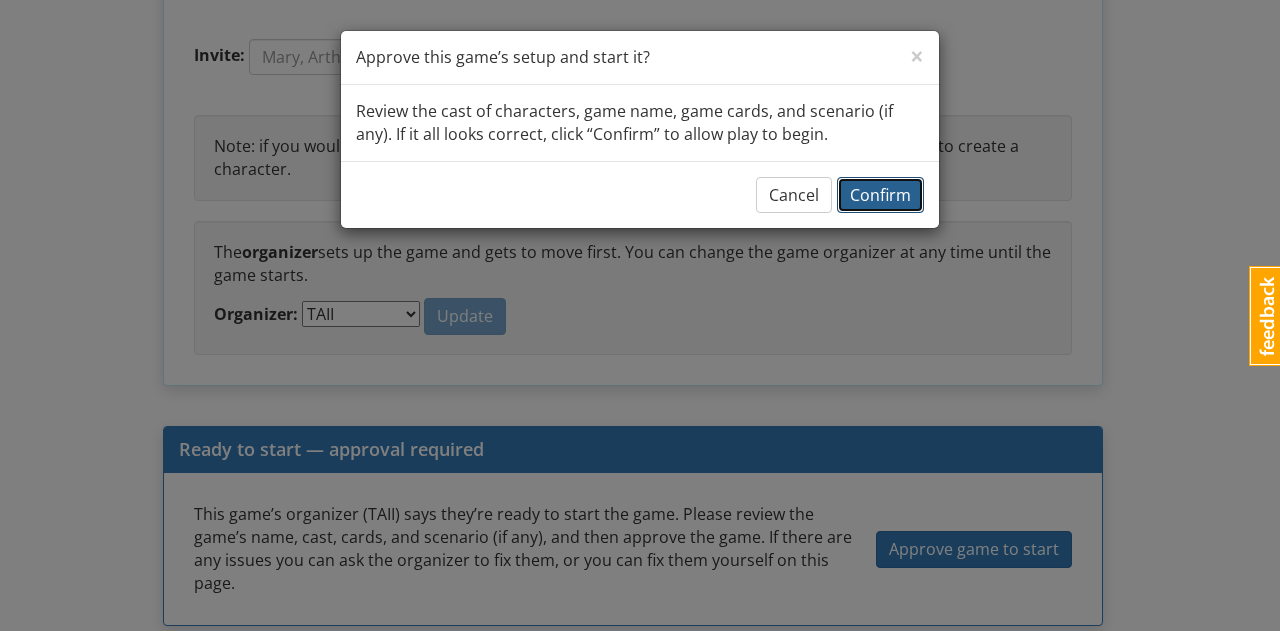 click on "Confirm" at bounding box center [880, 195] 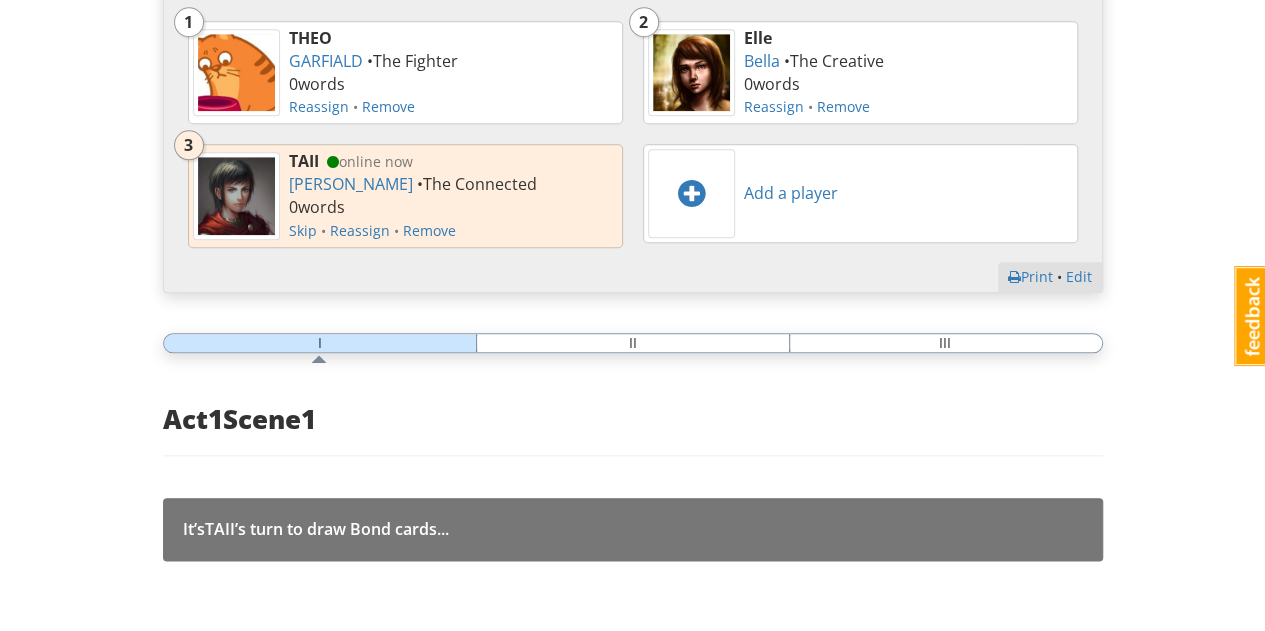 scroll, scrollTop: 873, scrollLeft: 0, axis: vertical 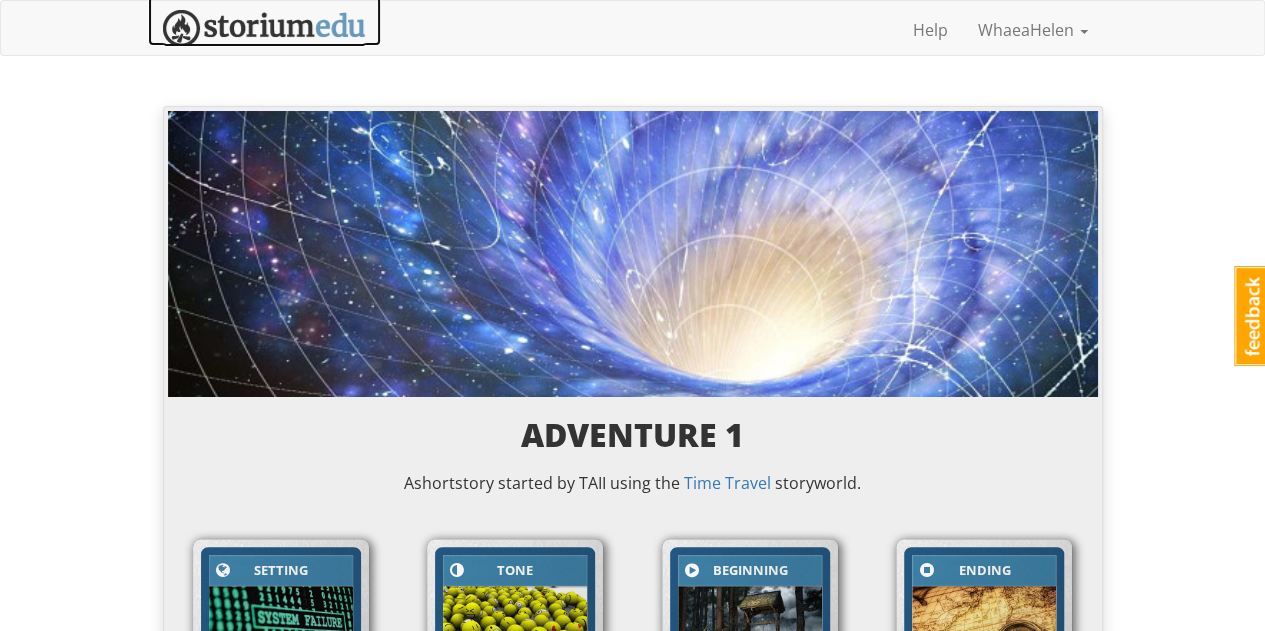 click at bounding box center (264, 28) 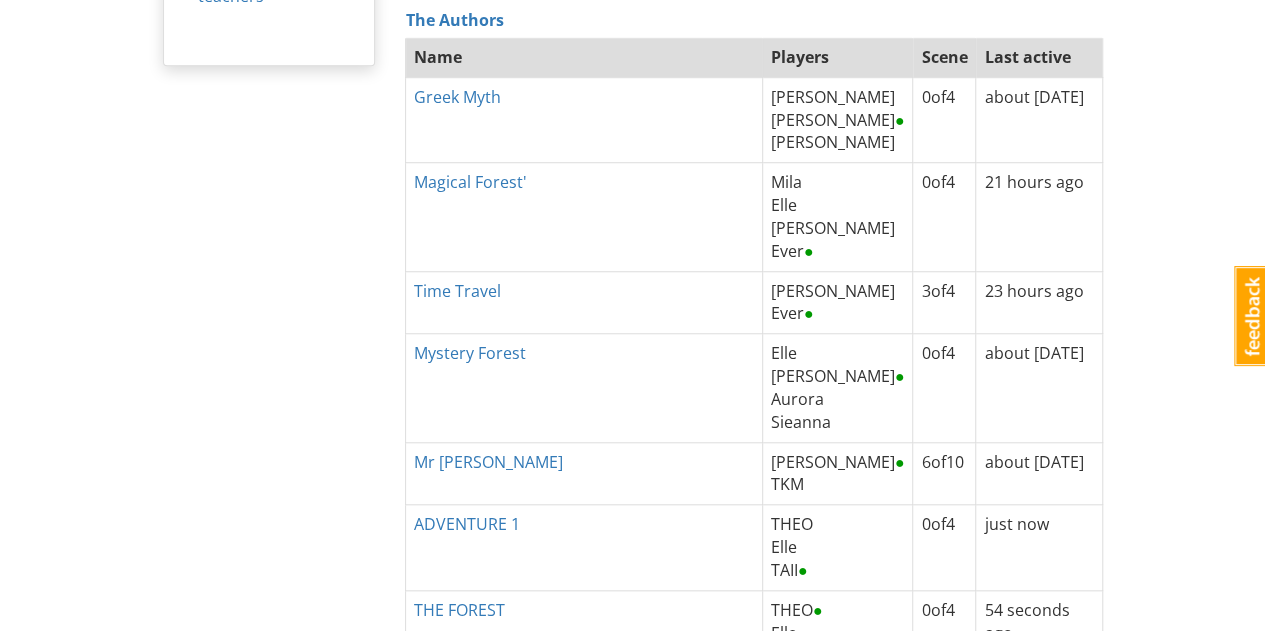 scroll, scrollTop: 0, scrollLeft: 0, axis: both 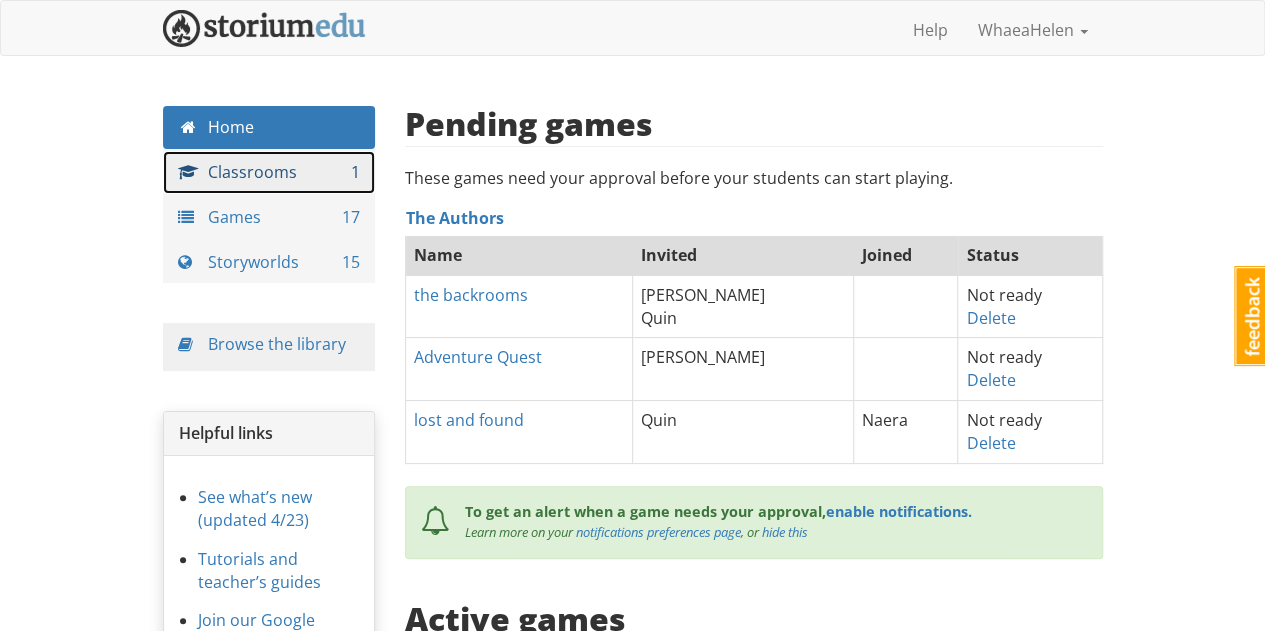click on "Classrooms   1" at bounding box center [269, 172] 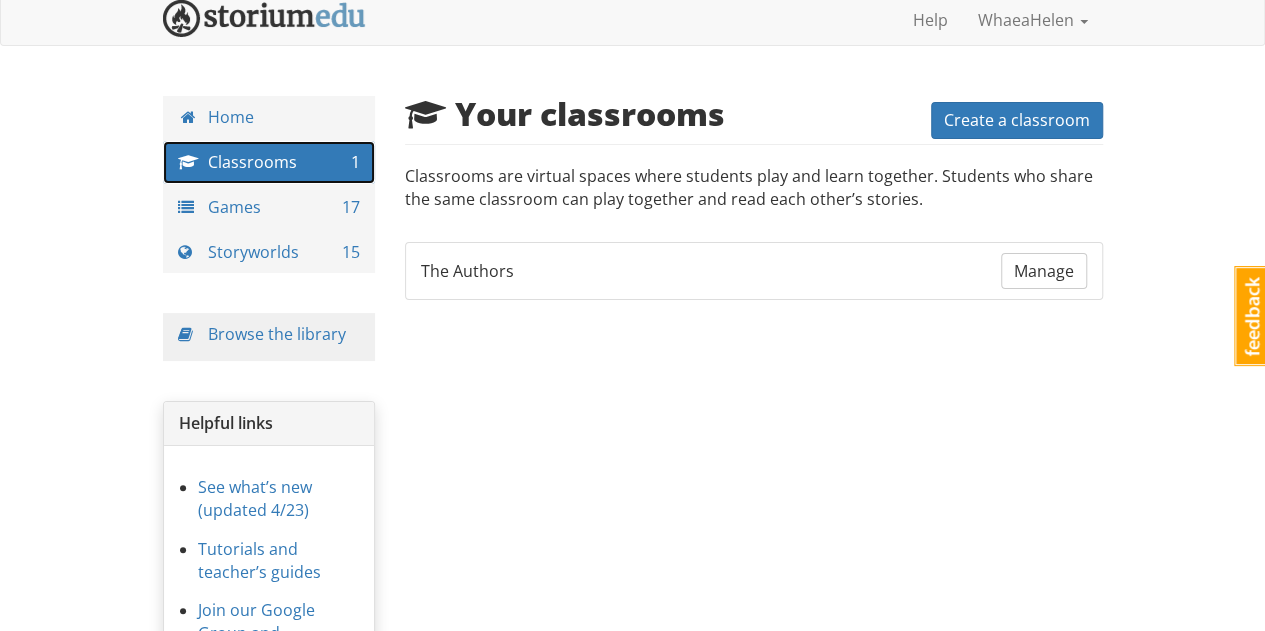 scroll, scrollTop: 143, scrollLeft: 0, axis: vertical 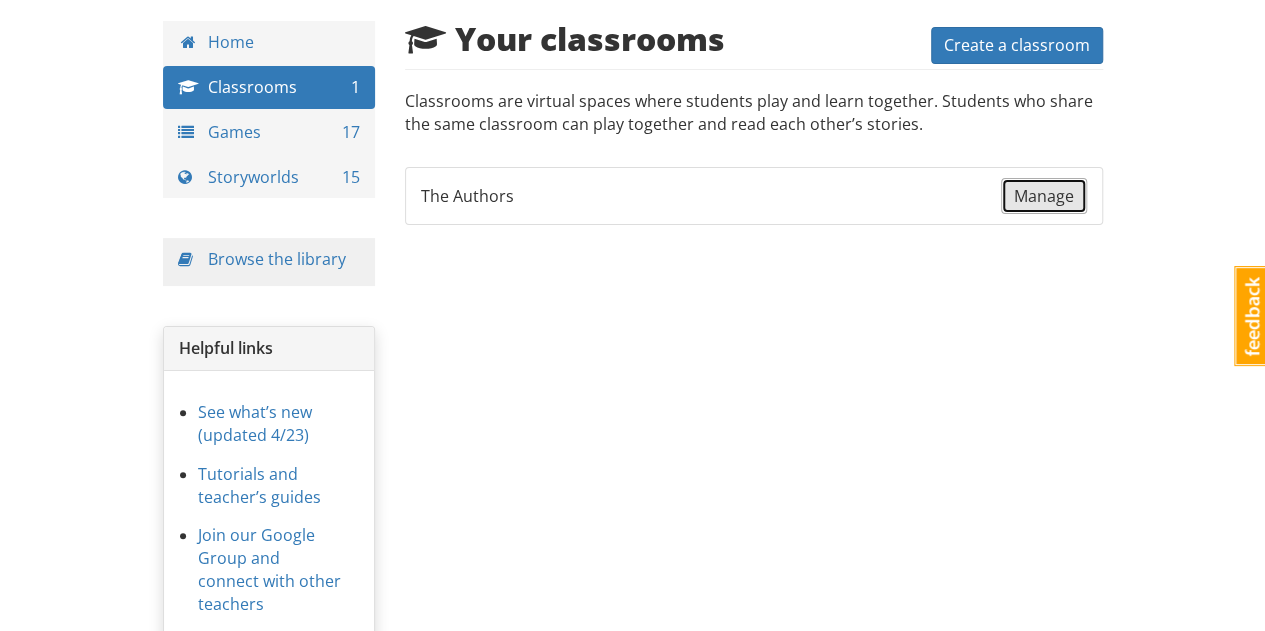 click on "Manage" at bounding box center (1044, 196) 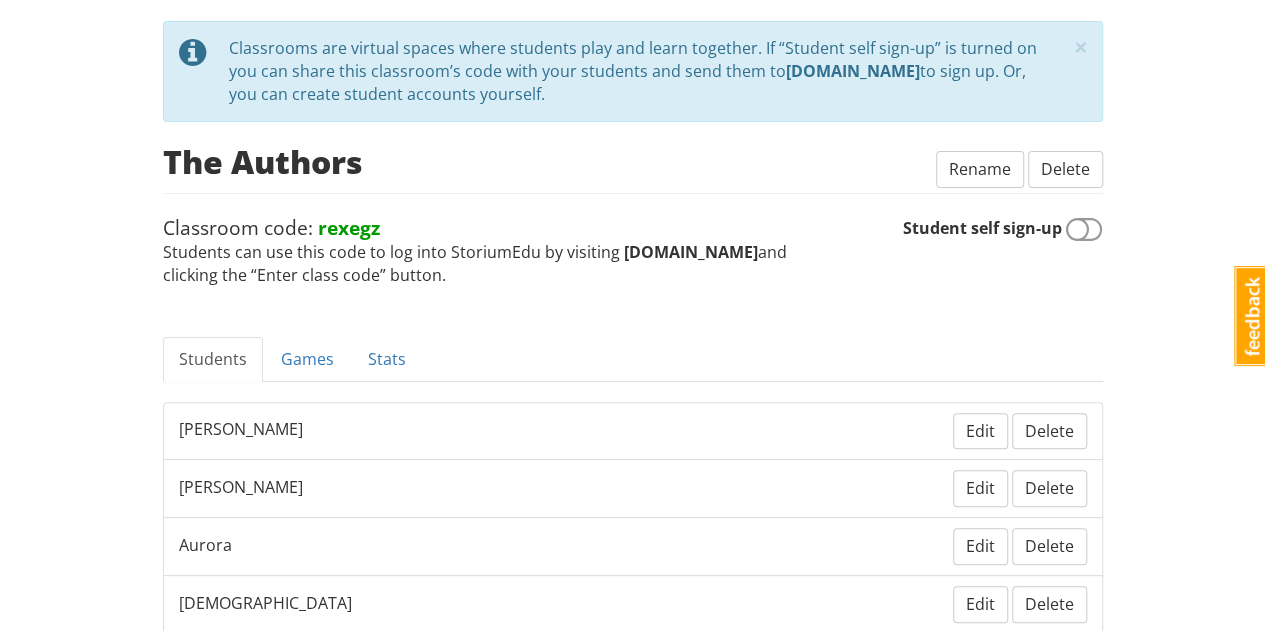 checkbox on "true" 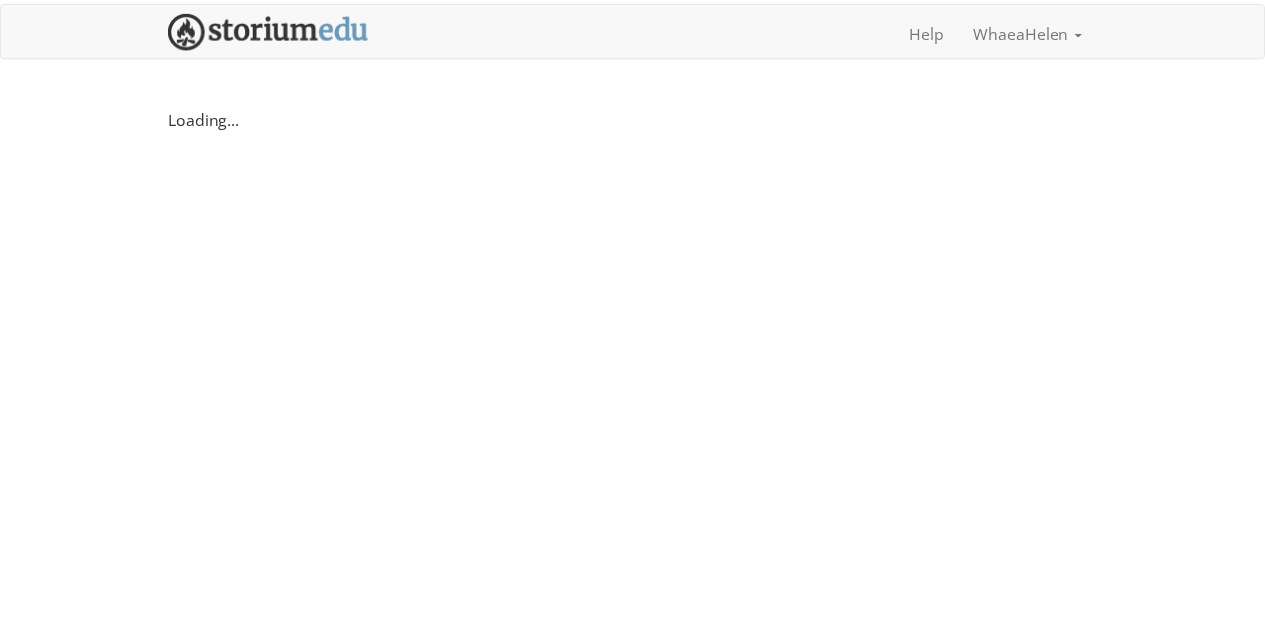 scroll, scrollTop: 0, scrollLeft: 0, axis: both 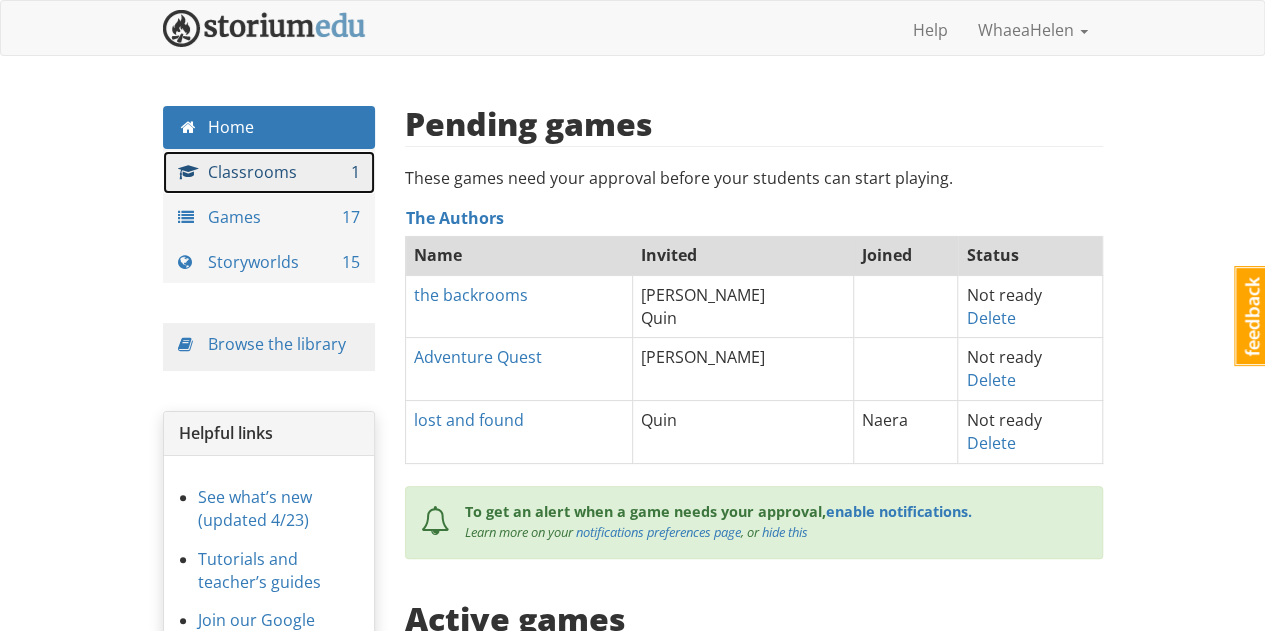 click on "Classrooms   1" at bounding box center [269, 172] 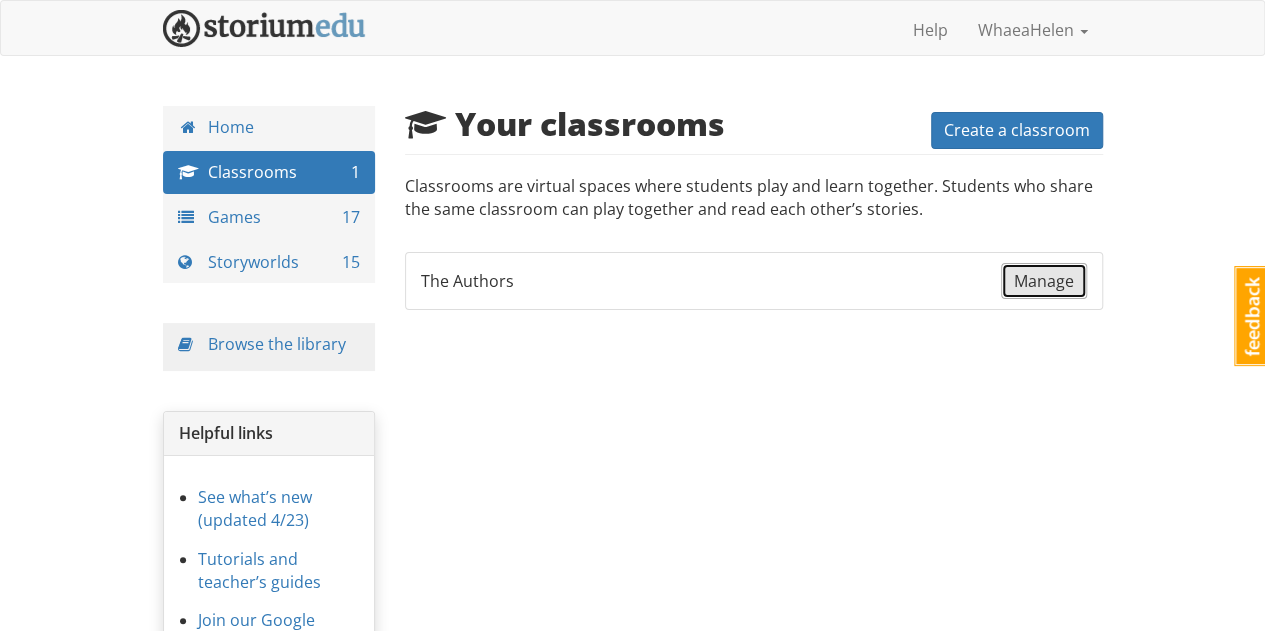 click on "Manage" at bounding box center (1044, 281) 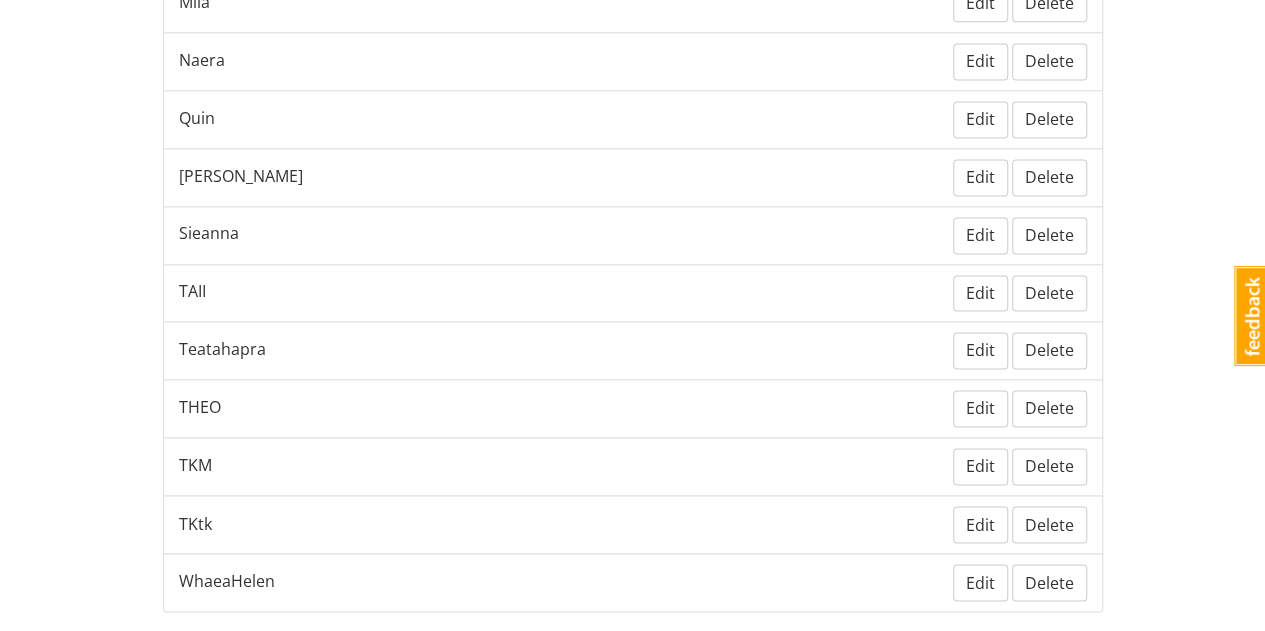 scroll, scrollTop: 1478, scrollLeft: 0, axis: vertical 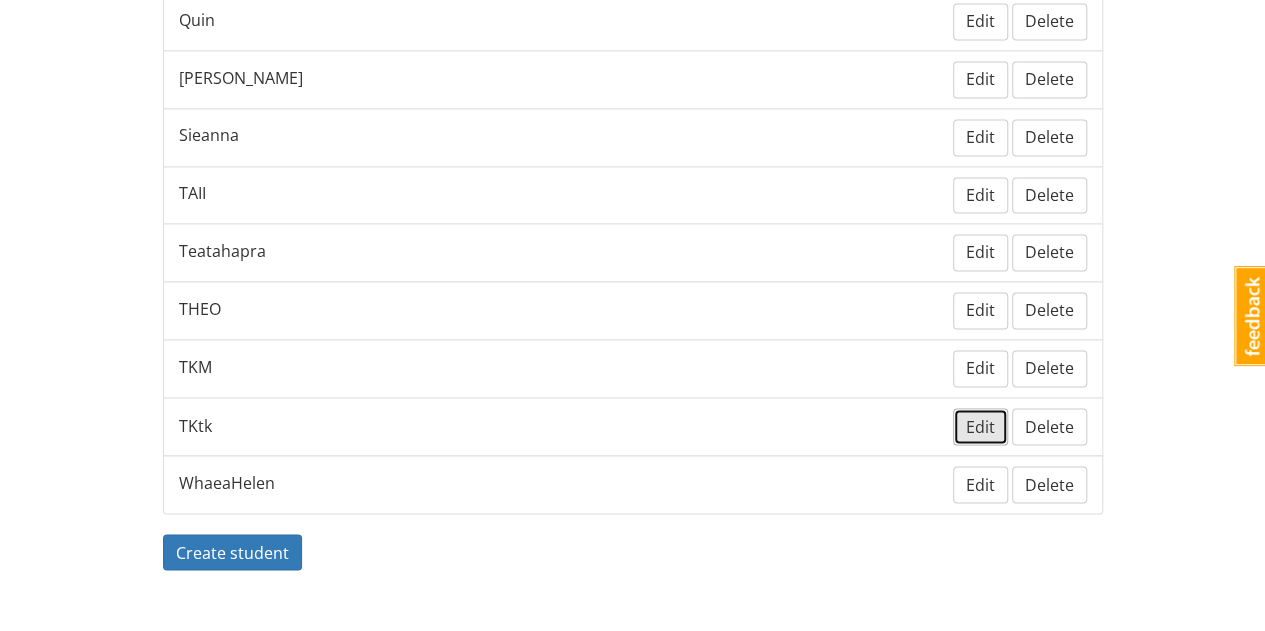 click on "Edit" at bounding box center [980, 426] 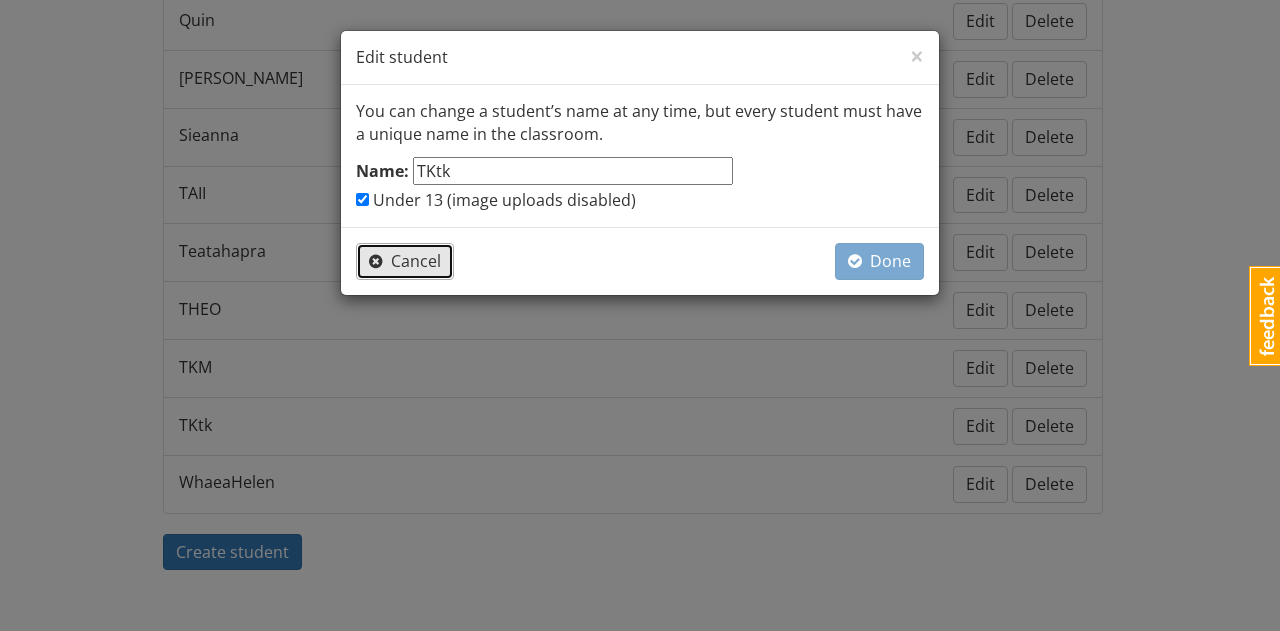 click on "Cancel" at bounding box center (405, 261) 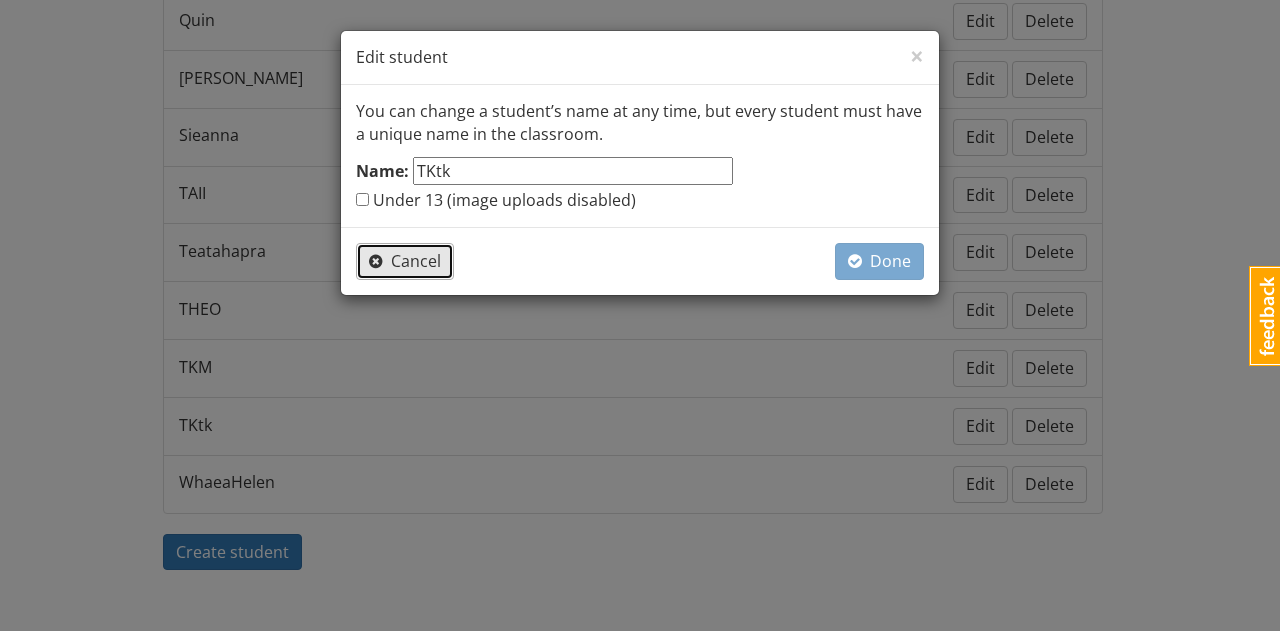 type 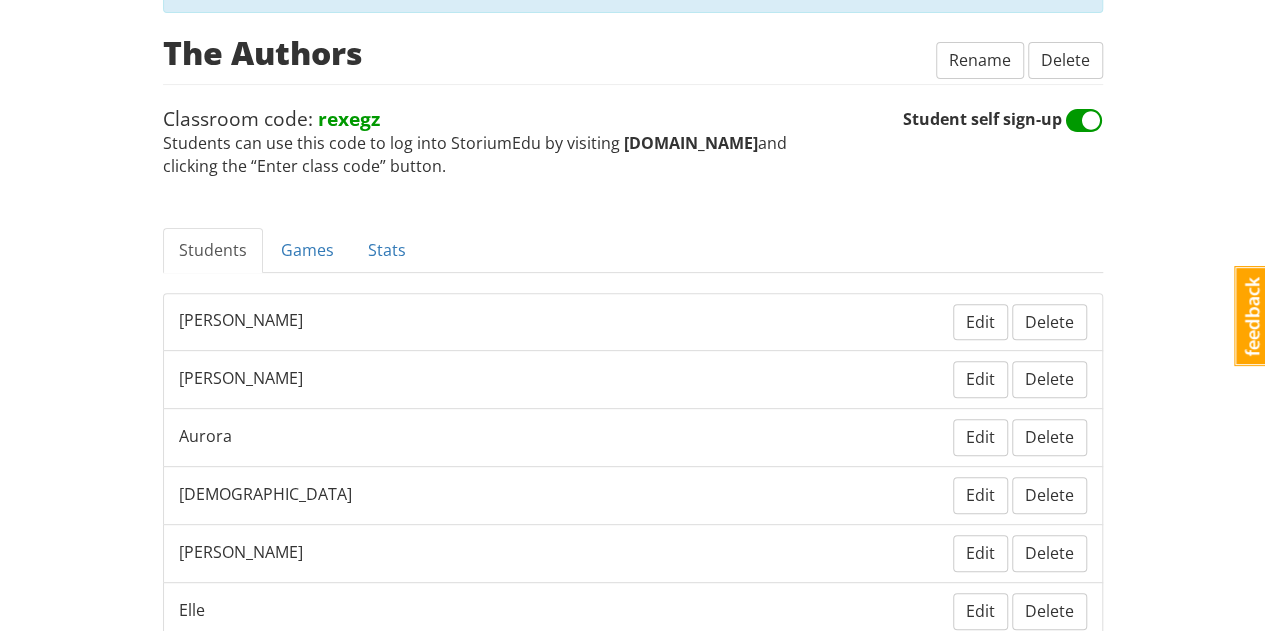 scroll, scrollTop: 192, scrollLeft: 0, axis: vertical 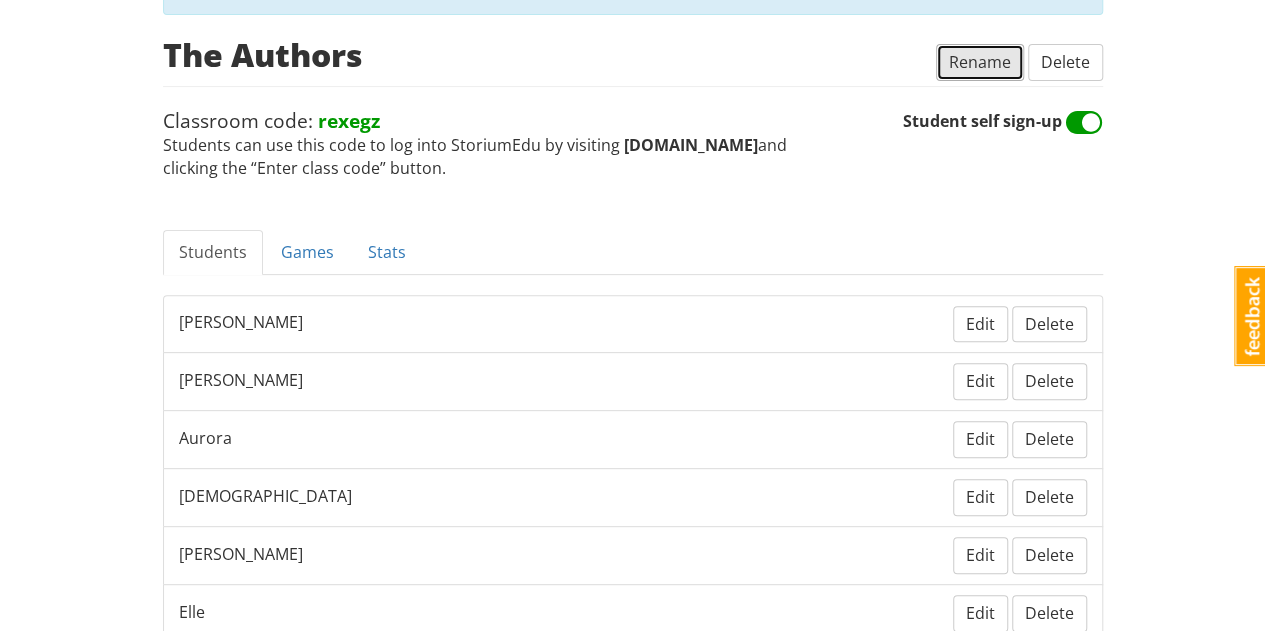 click on "Rename" at bounding box center [980, 62] 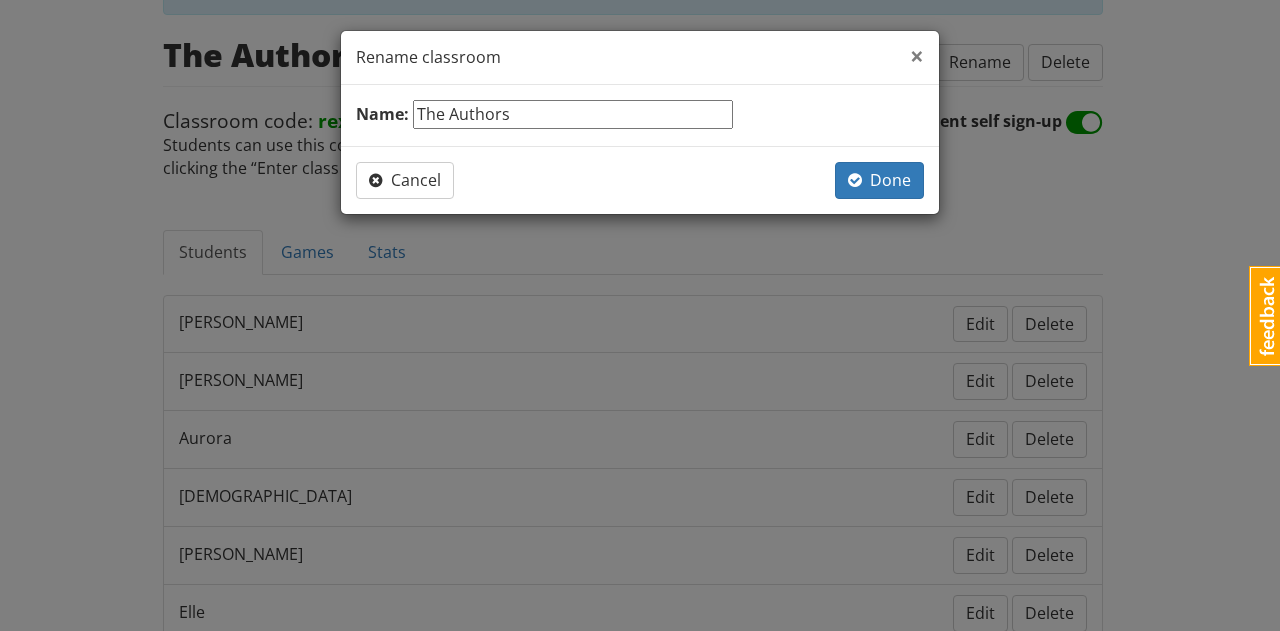 click on "×" at bounding box center [917, 55] 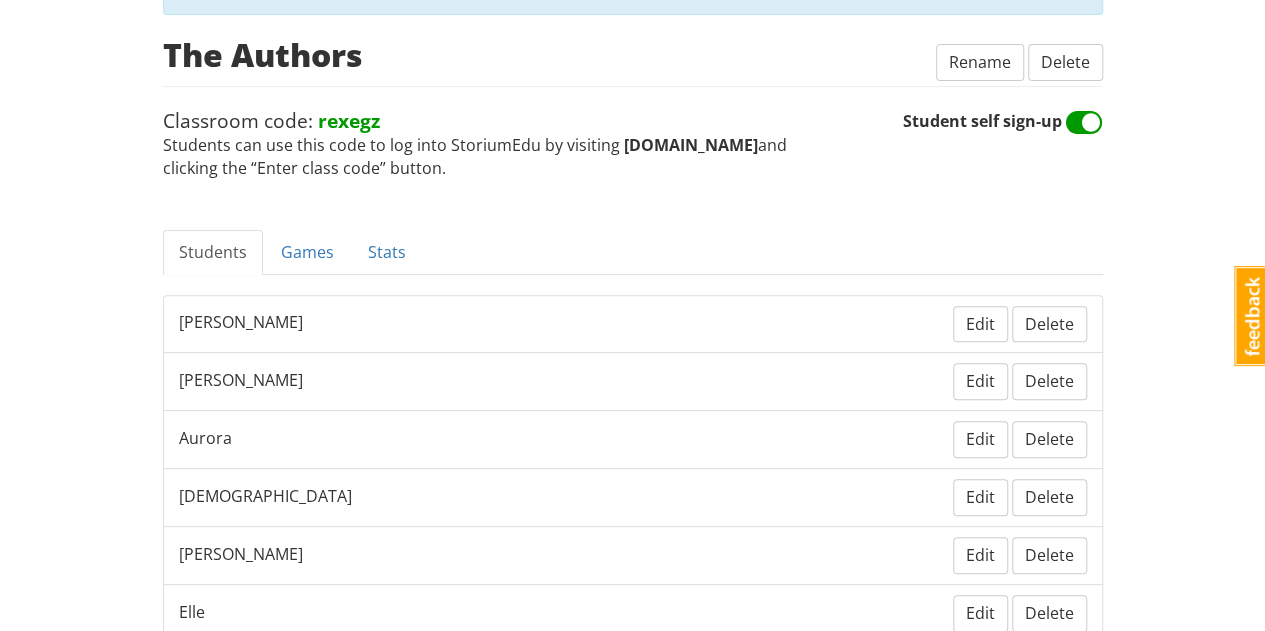 click at bounding box center [1084, 123] 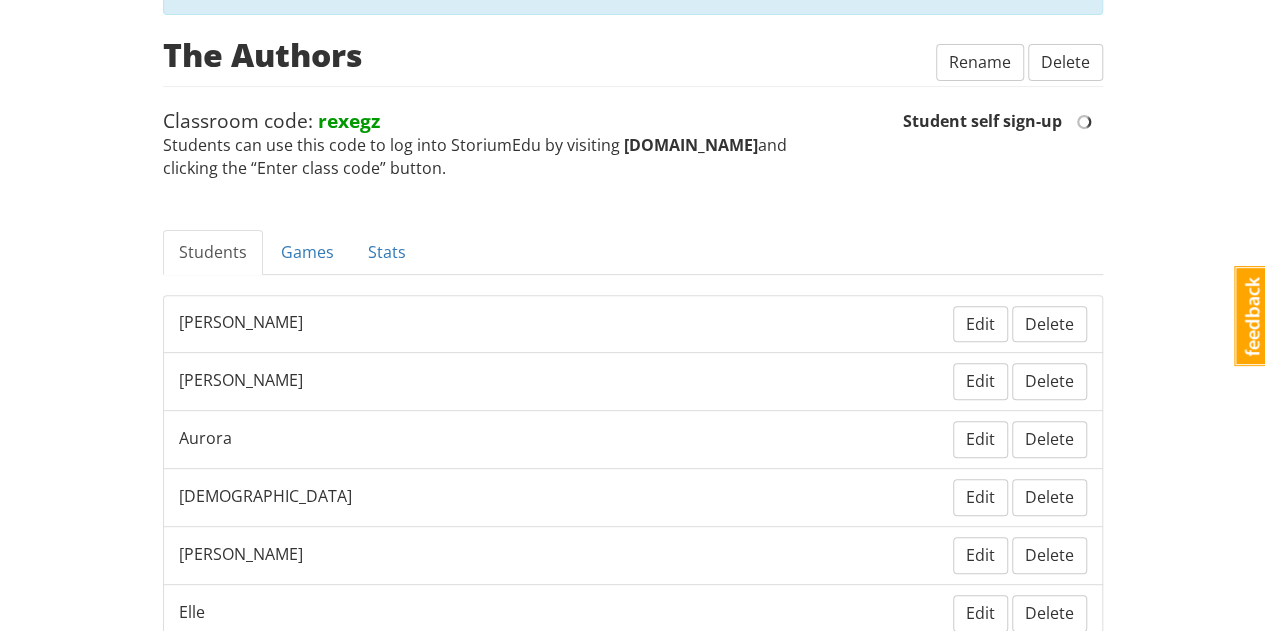checkbox on "false" 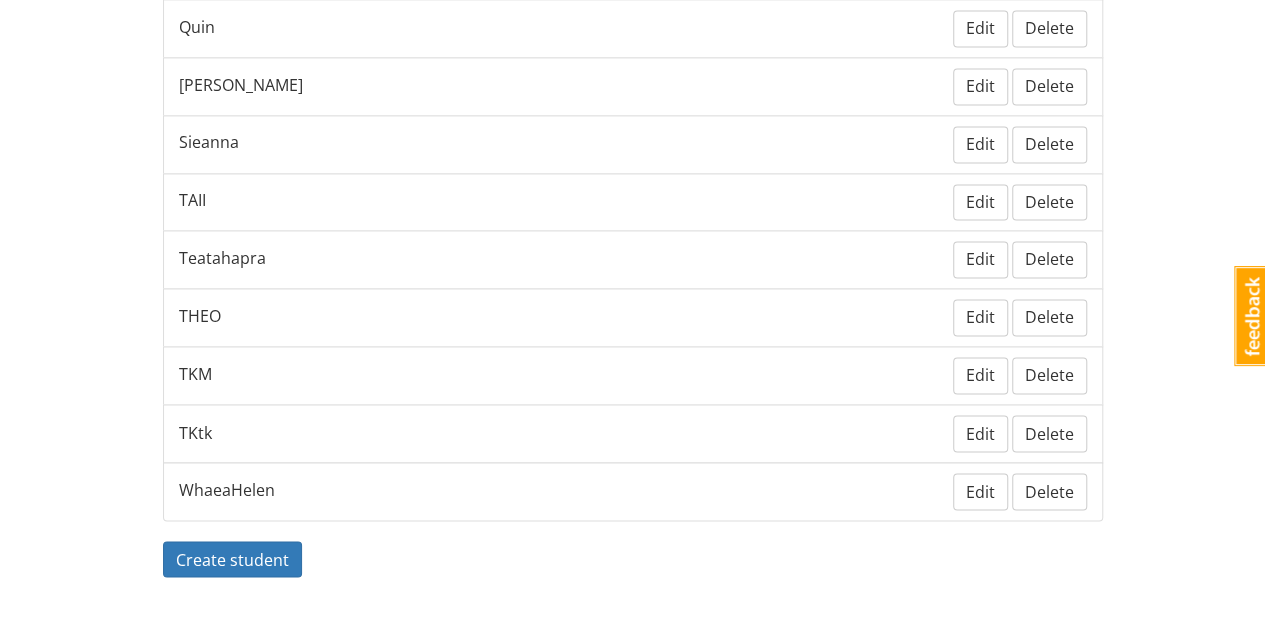 scroll, scrollTop: 1478, scrollLeft: 0, axis: vertical 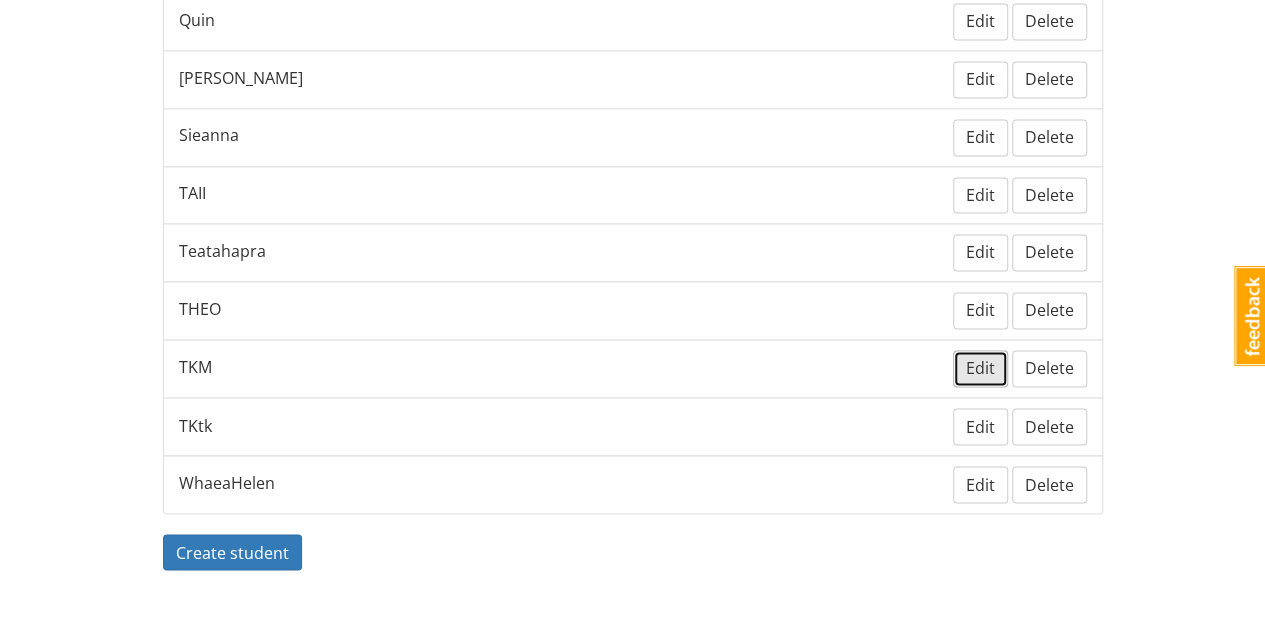 click on "Edit" at bounding box center (980, 368) 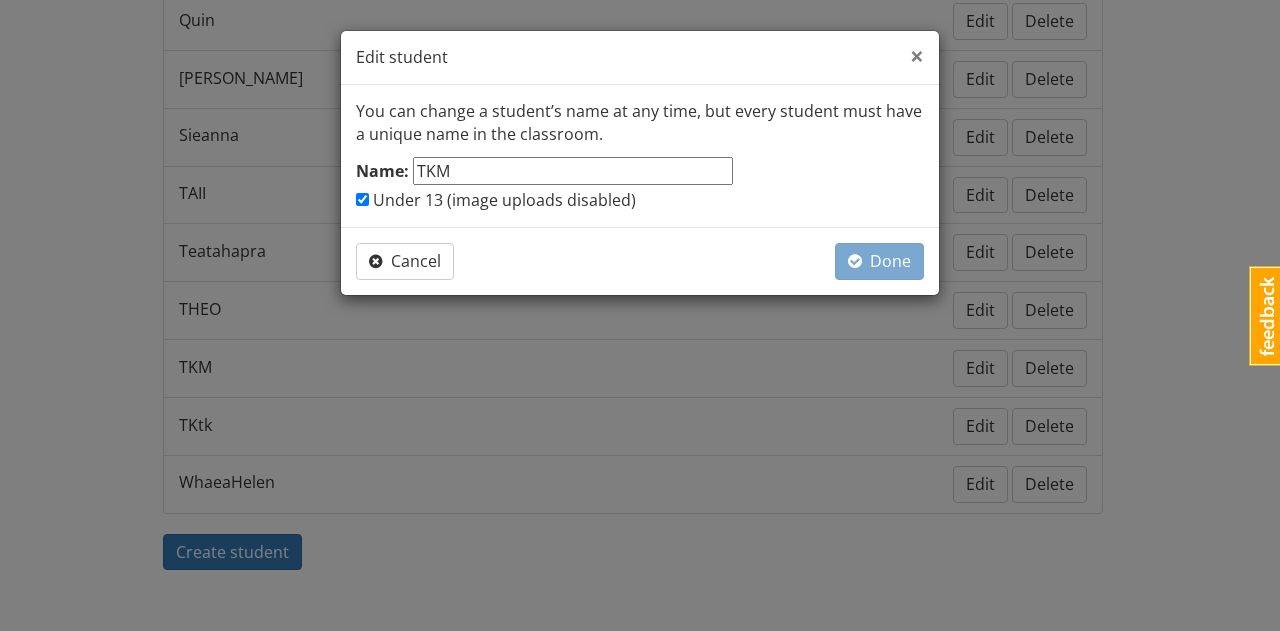 click on "×" at bounding box center [917, 55] 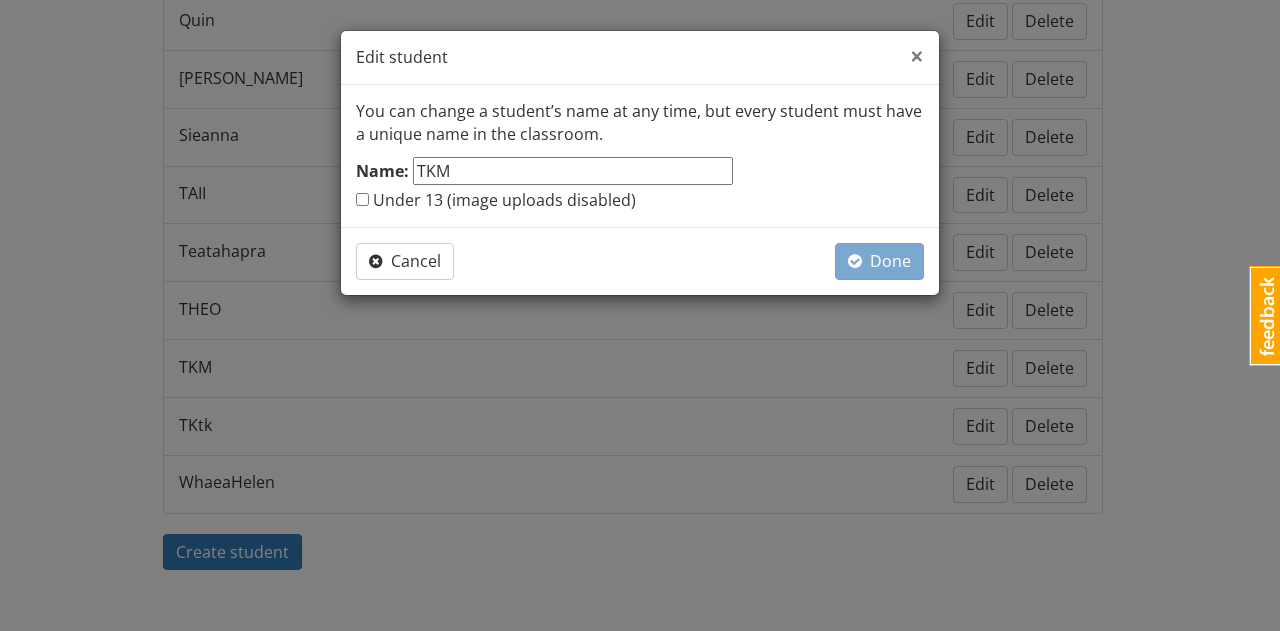 type 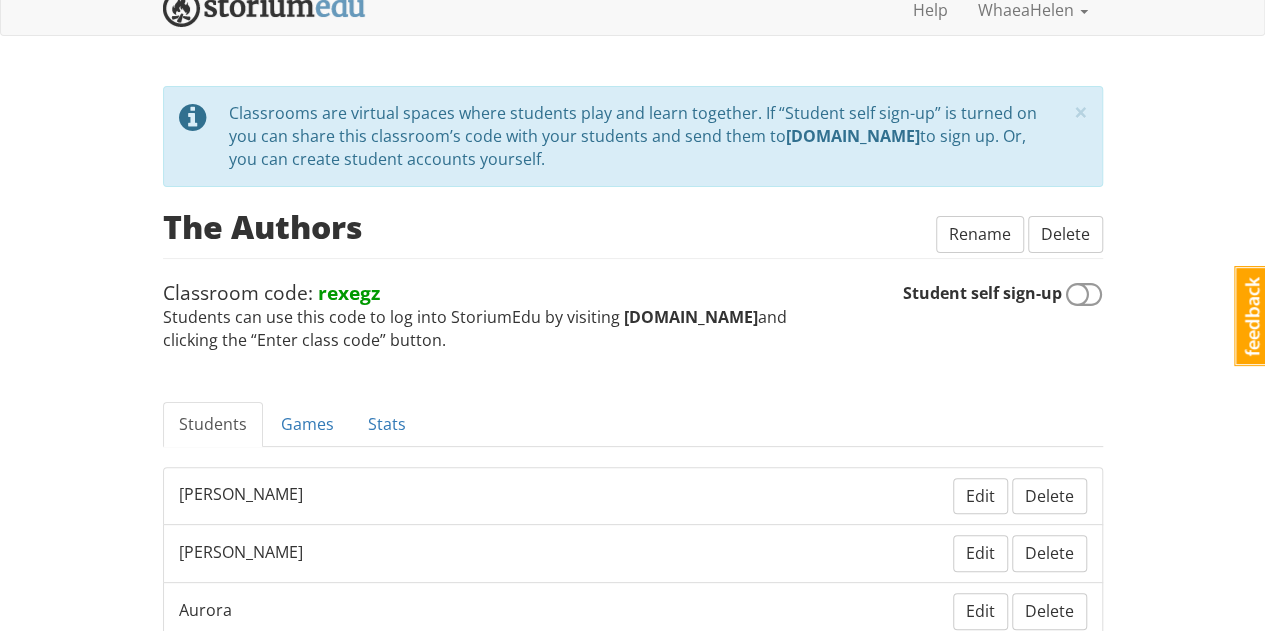 scroll, scrollTop: 0, scrollLeft: 0, axis: both 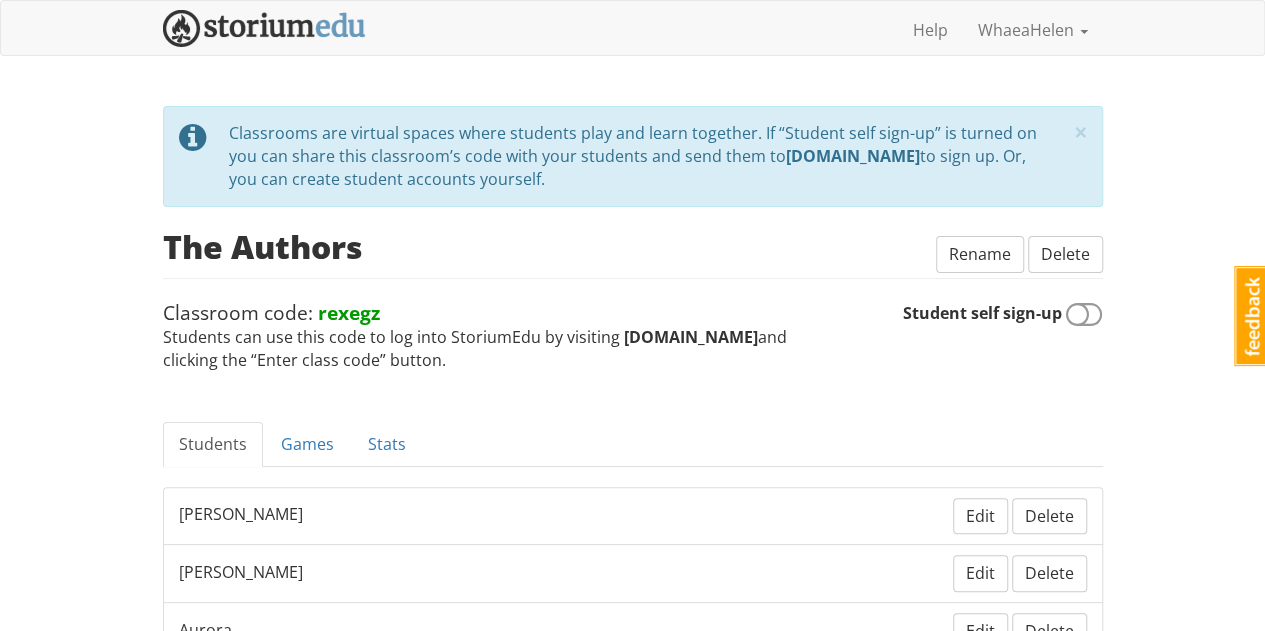 click at bounding box center [1084, 315] 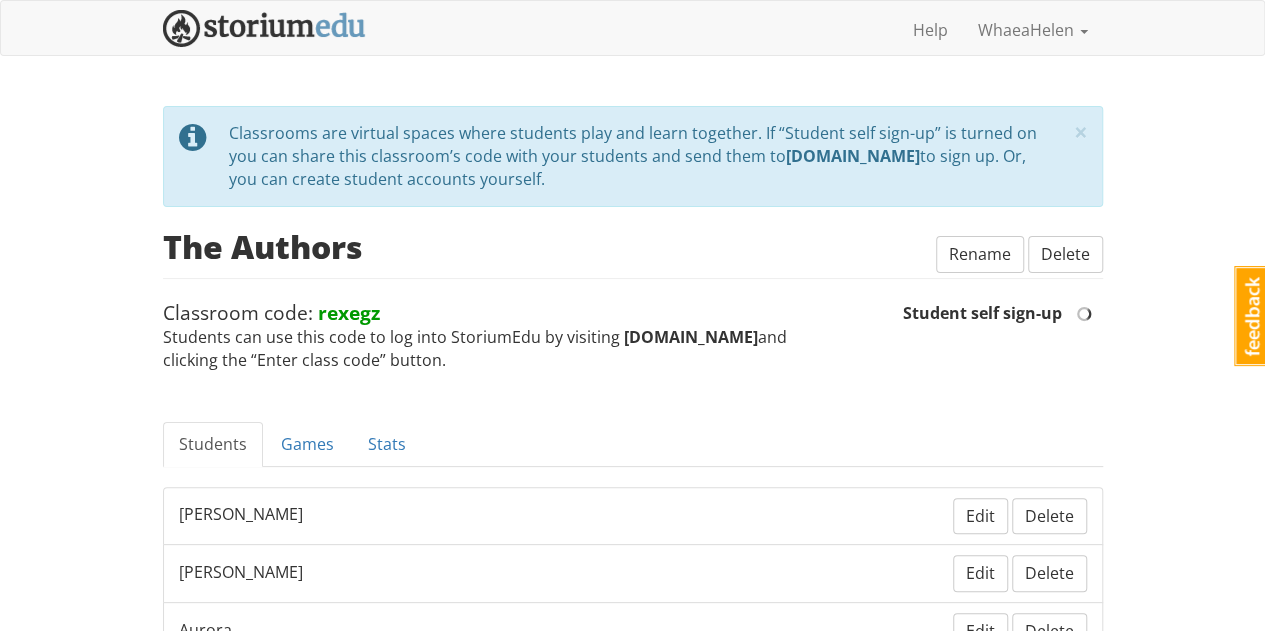 checkbox on "true" 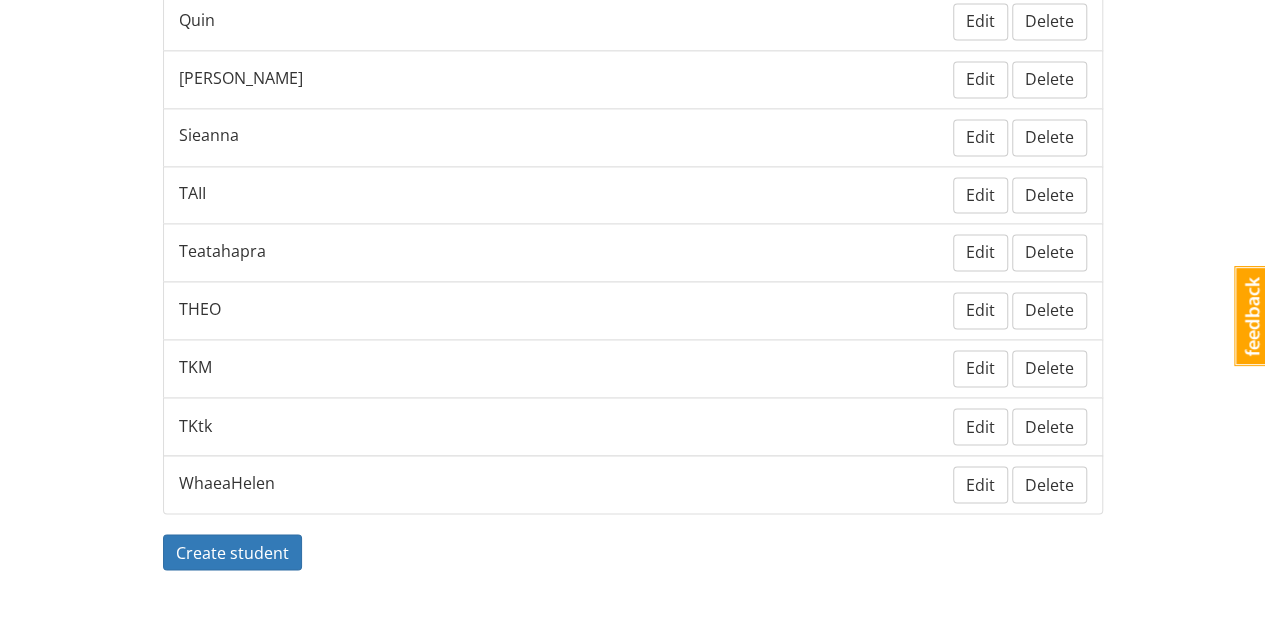 scroll, scrollTop: 0, scrollLeft: 0, axis: both 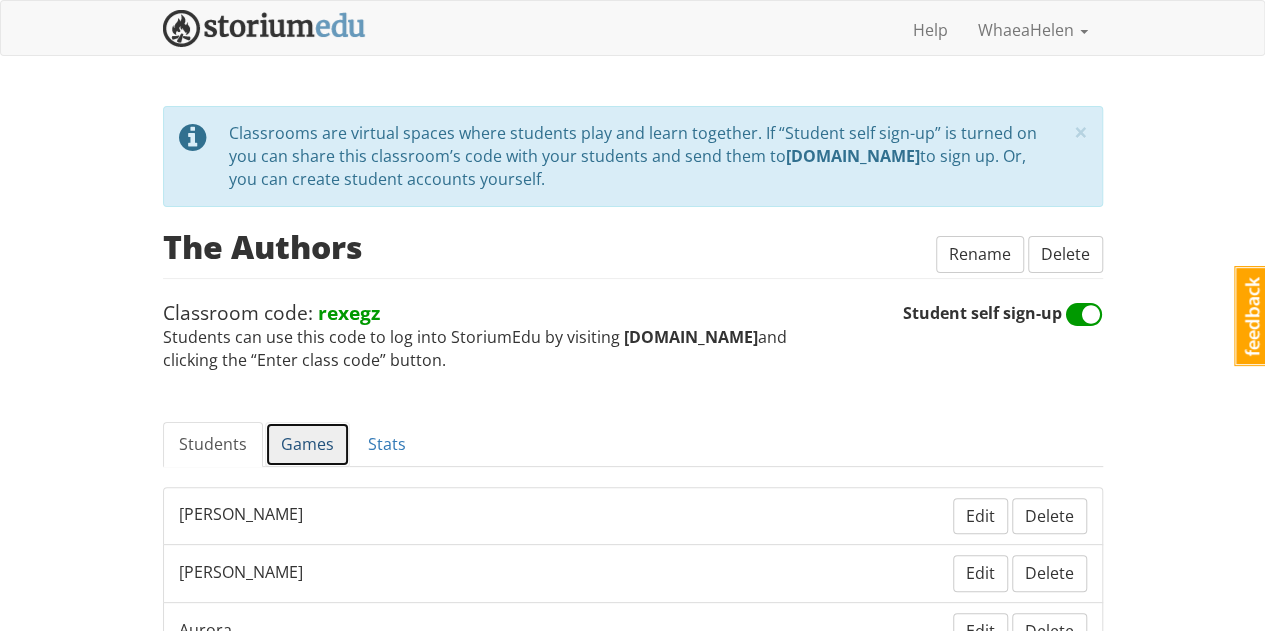 click on "Games" at bounding box center (307, 444) 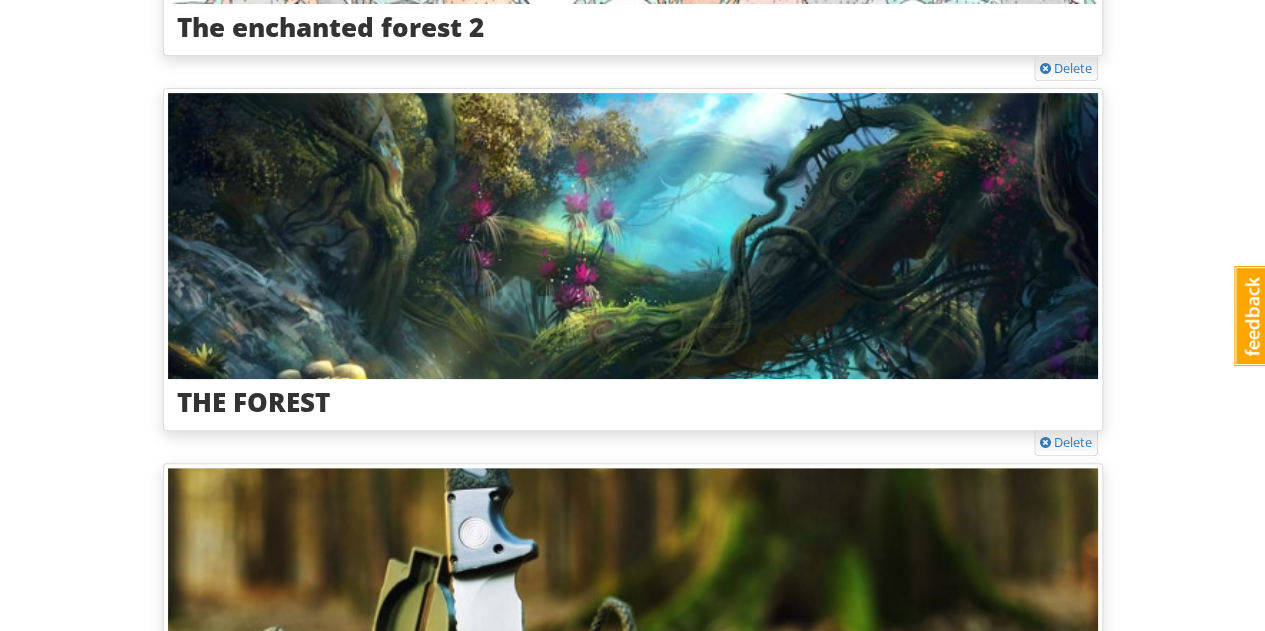 scroll, scrollTop: 0, scrollLeft: 0, axis: both 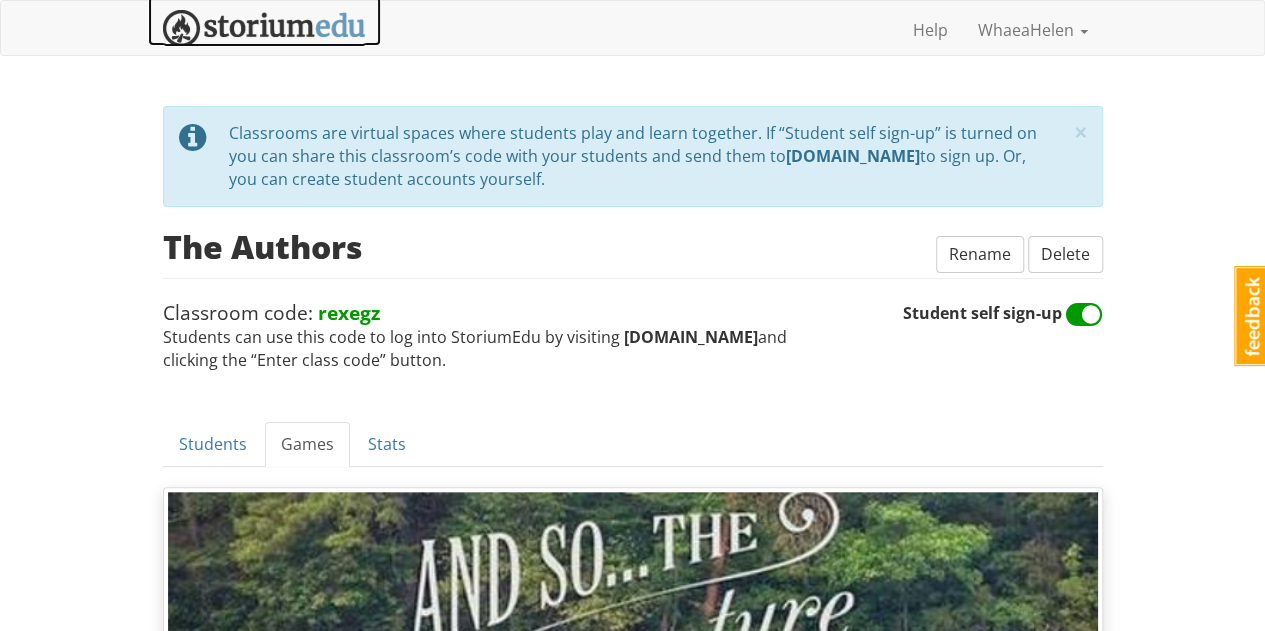 click at bounding box center [264, 21] 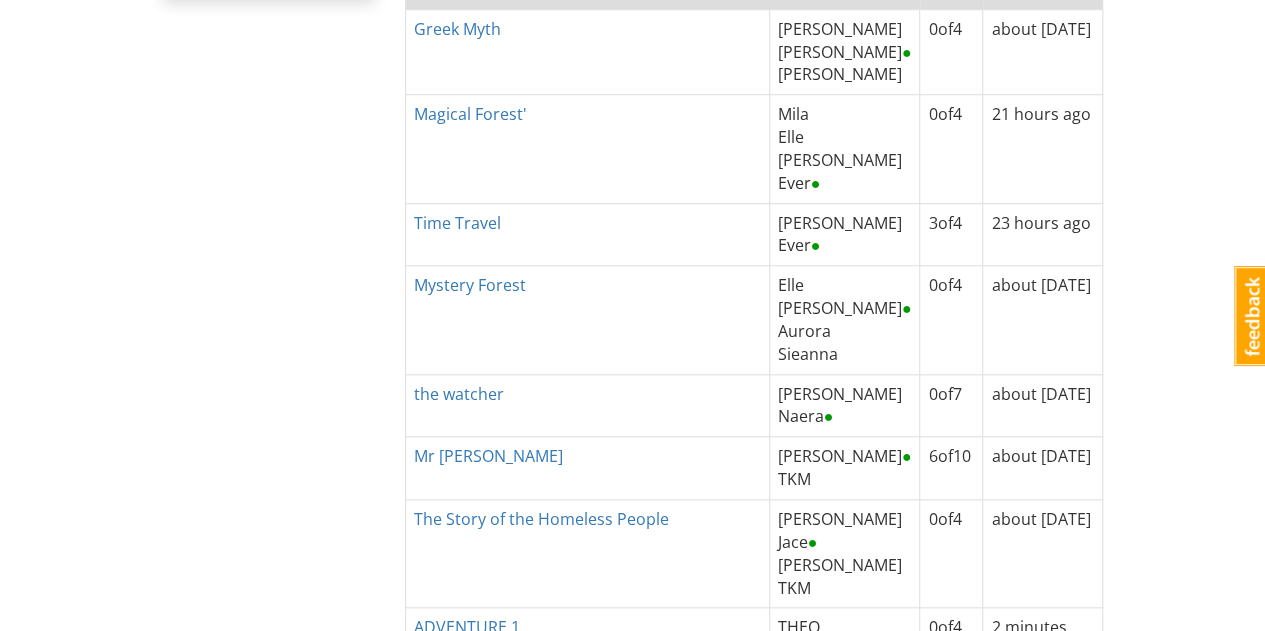 scroll, scrollTop: 769, scrollLeft: 0, axis: vertical 